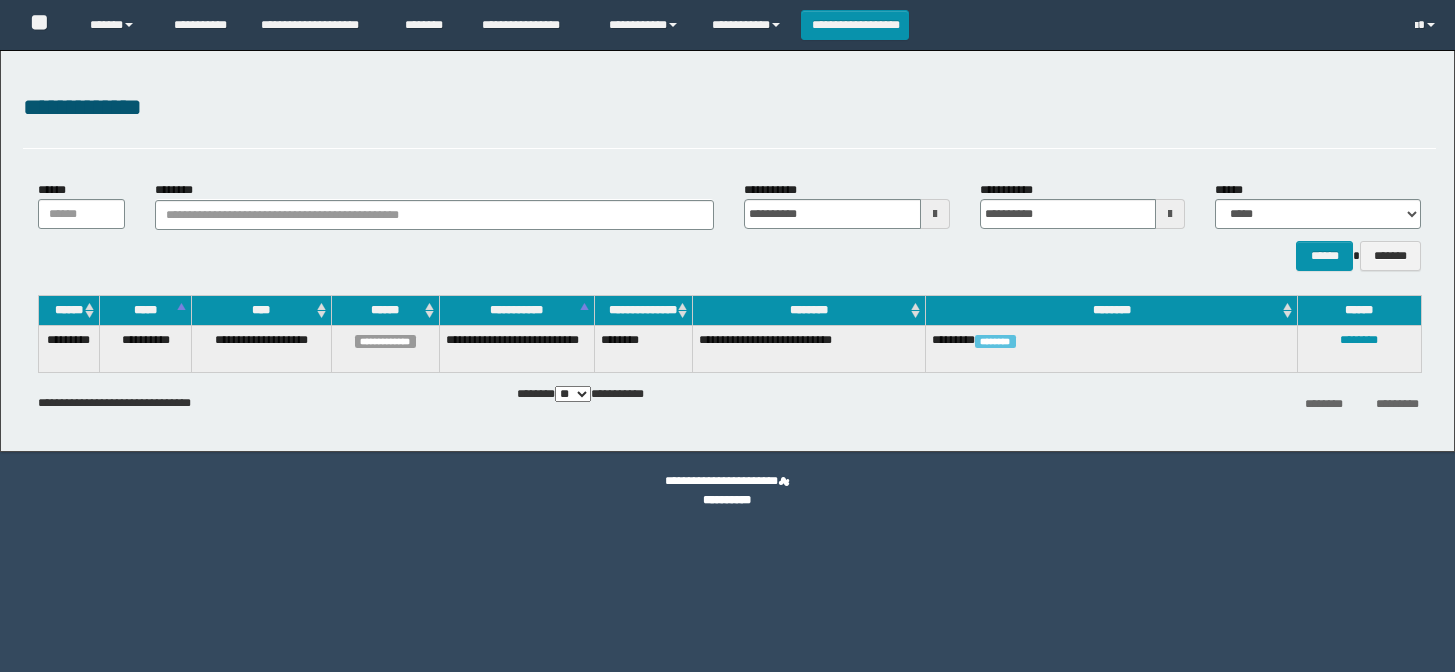 scroll, scrollTop: 0, scrollLeft: 0, axis: both 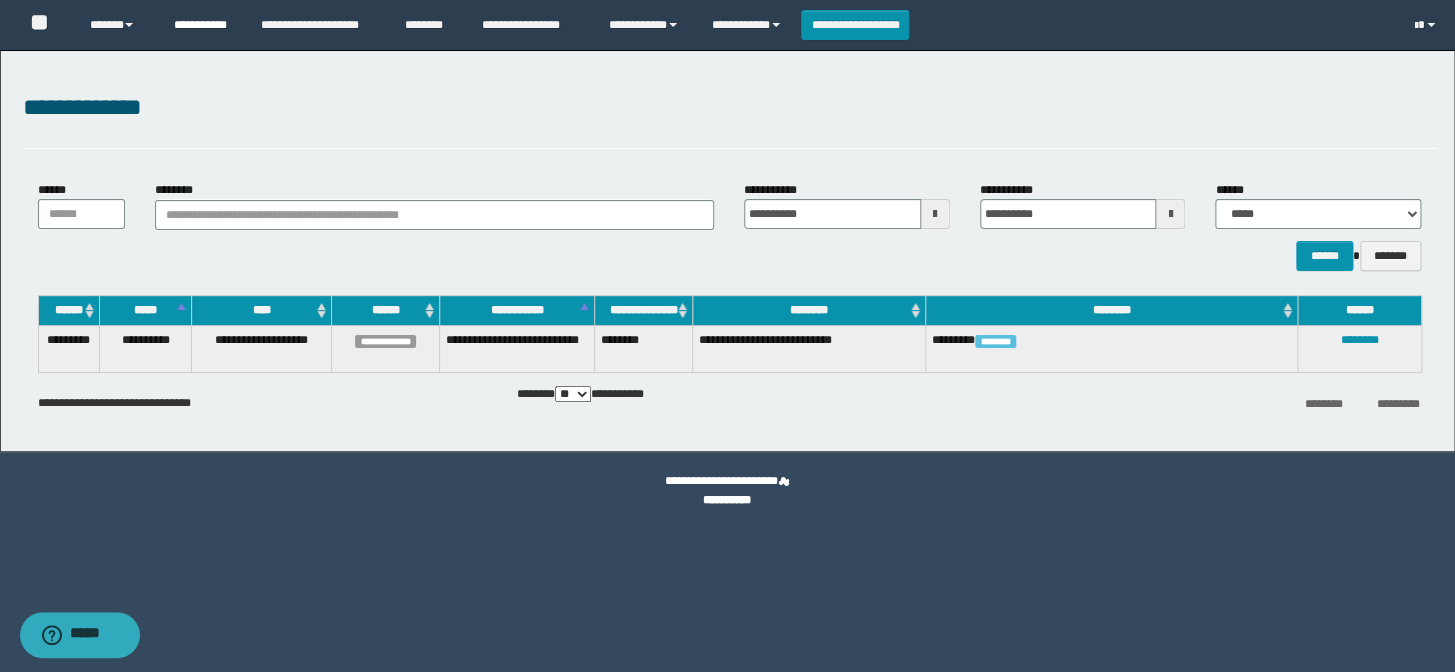 click on "**********" at bounding box center [202, 25] 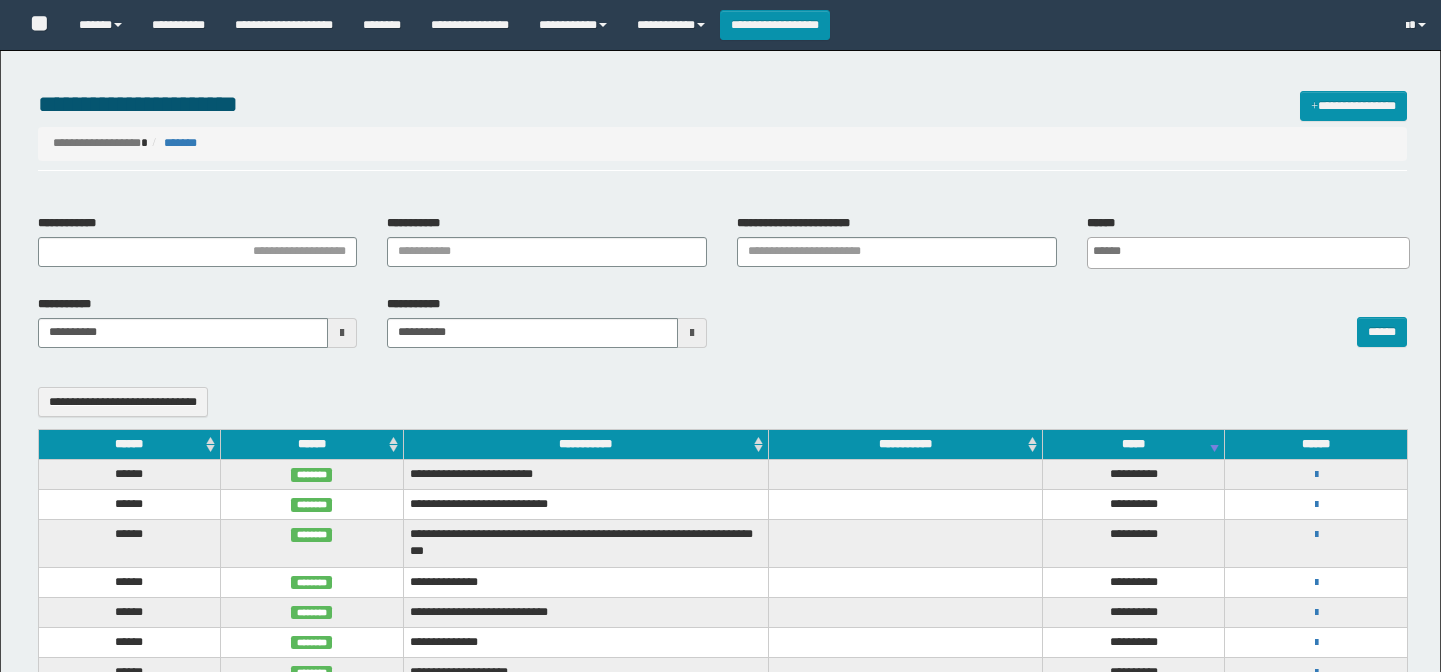 select 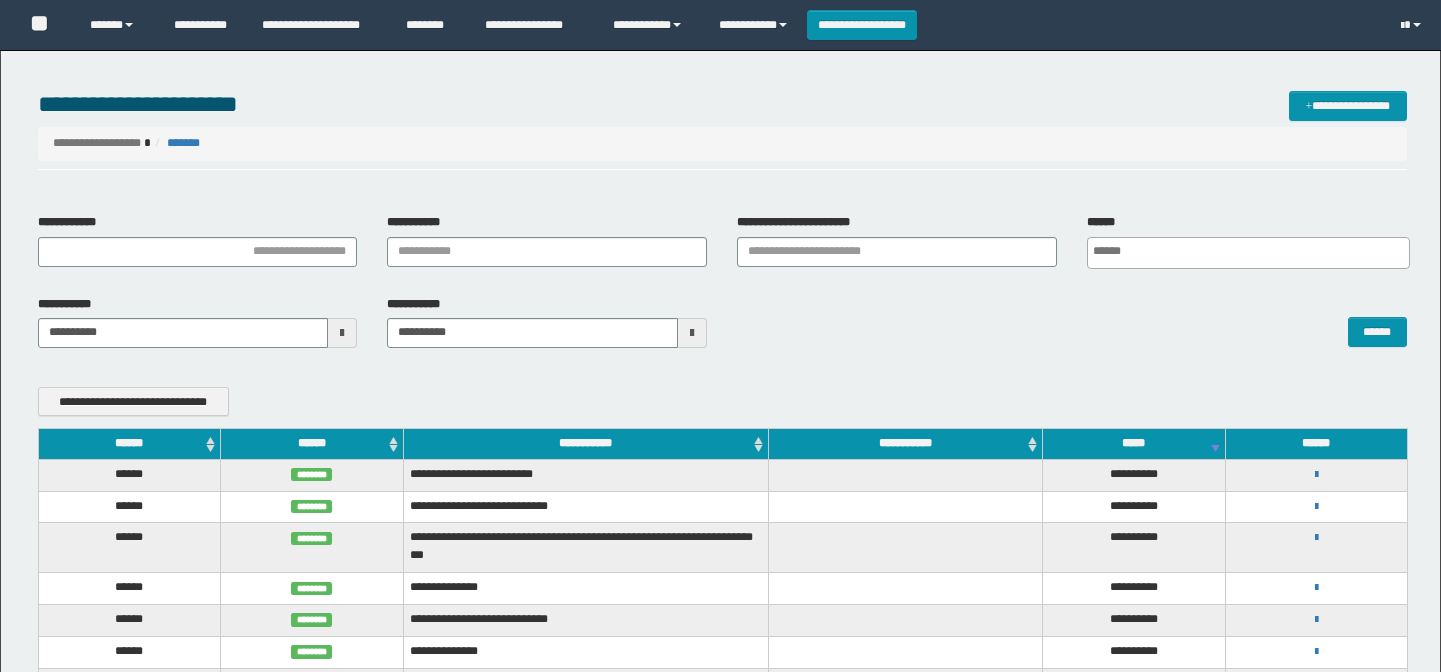 scroll, scrollTop: 0, scrollLeft: 0, axis: both 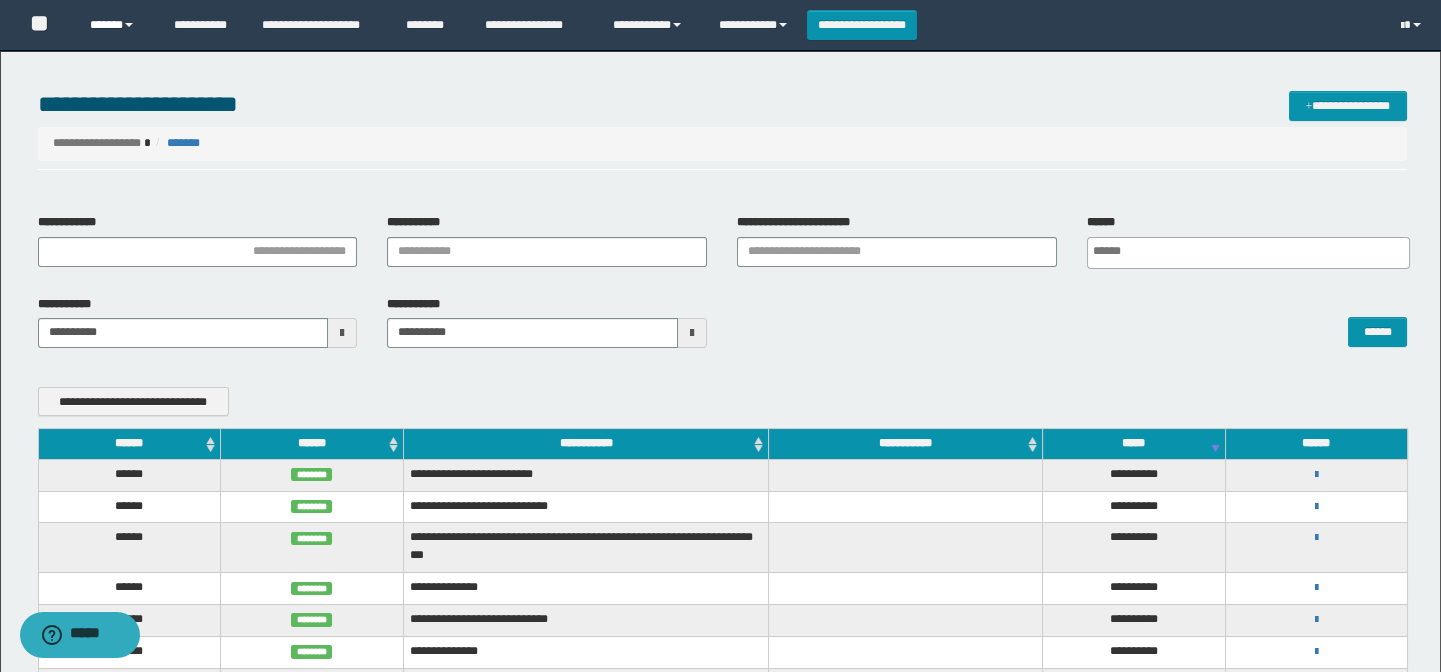 click on "******" at bounding box center [117, 25] 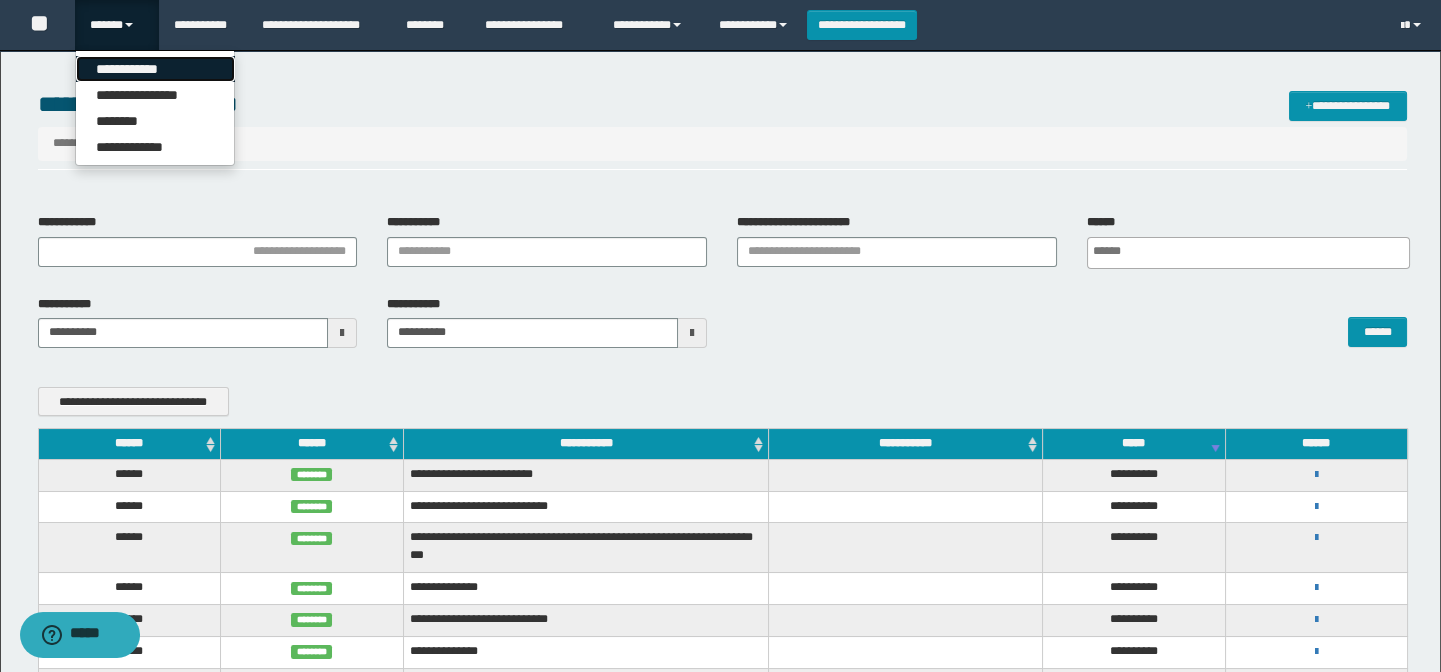 click on "**********" at bounding box center [155, 69] 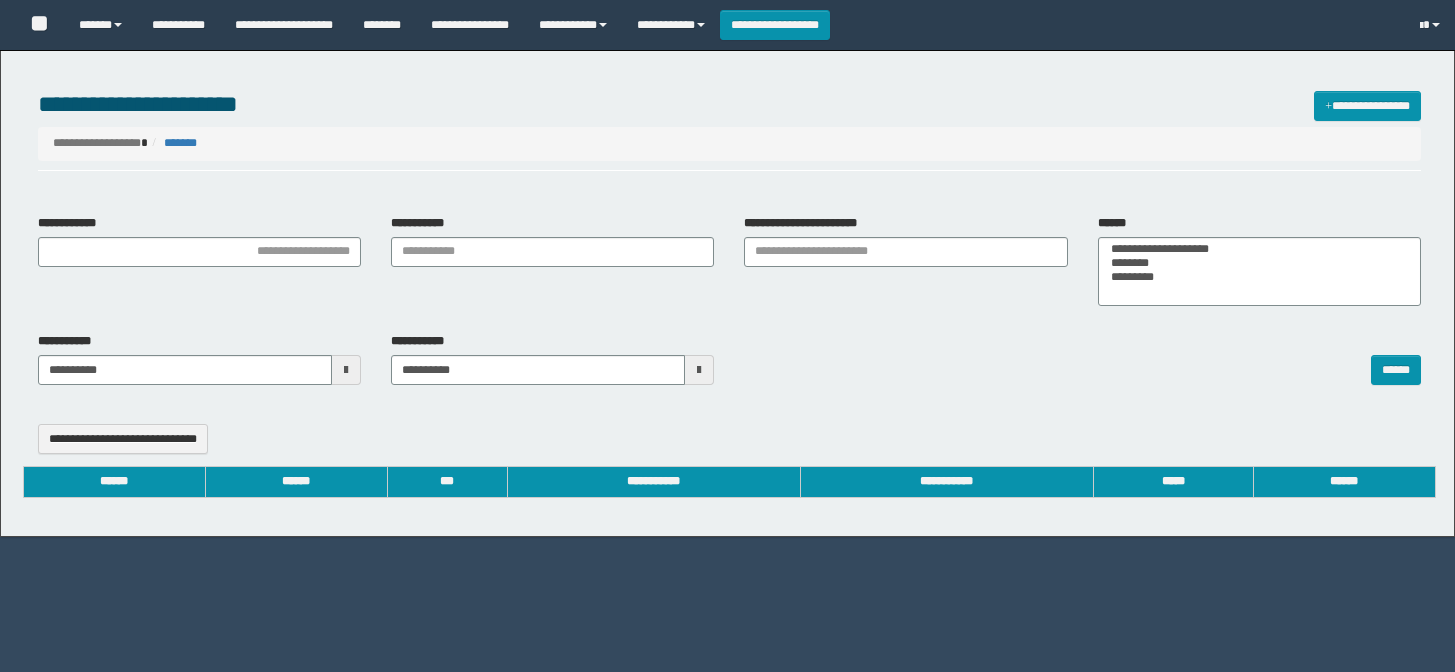 select 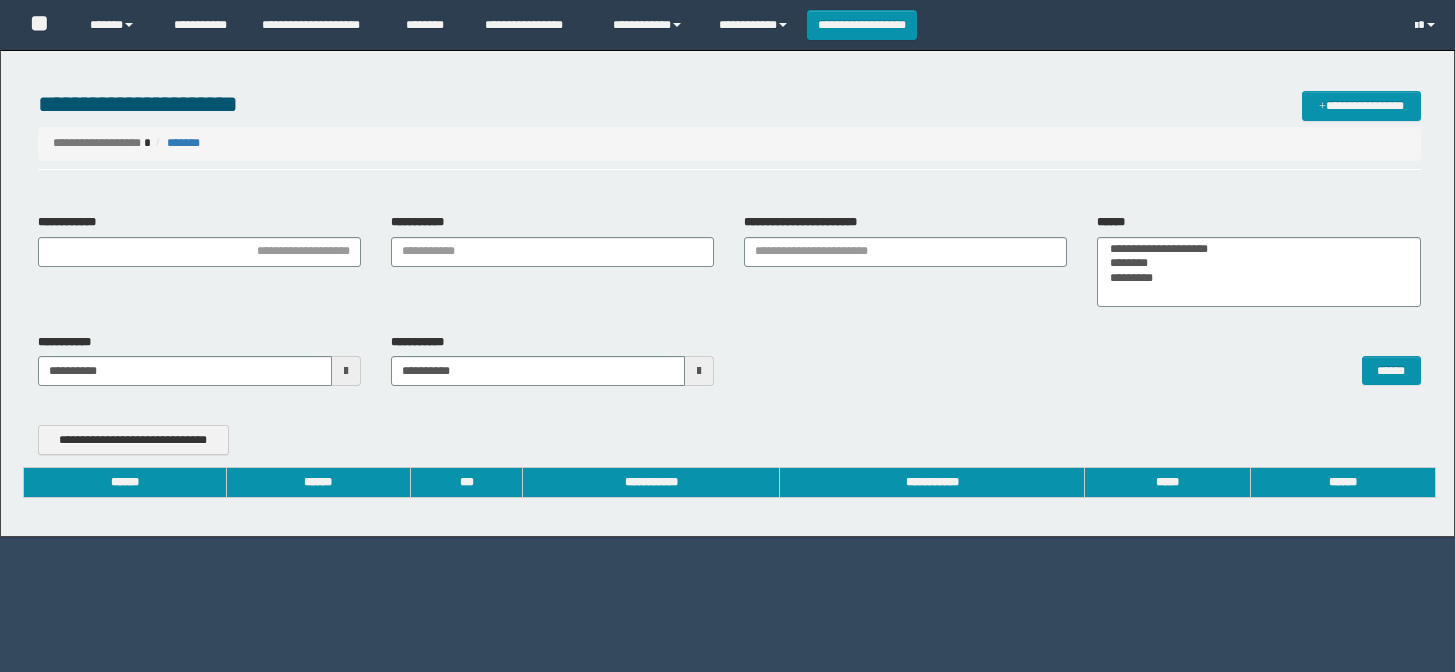 scroll, scrollTop: 0, scrollLeft: 0, axis: both 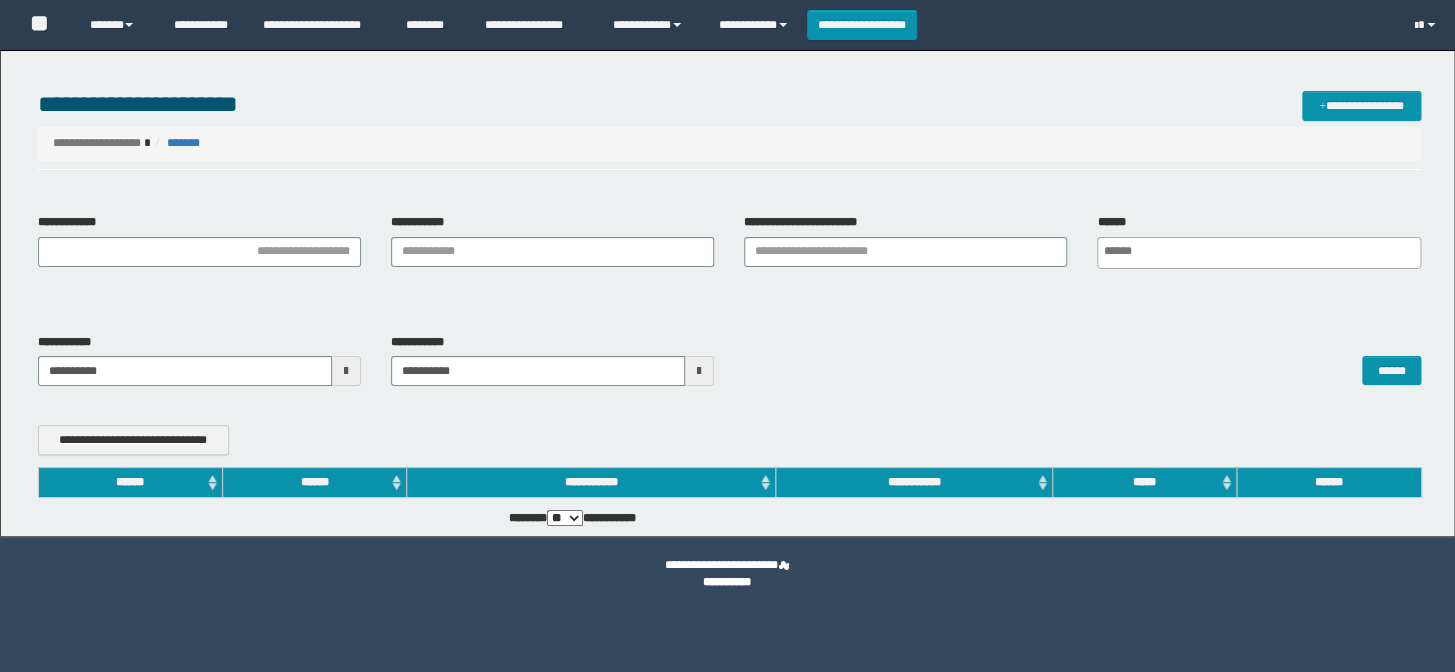 type on "**********" 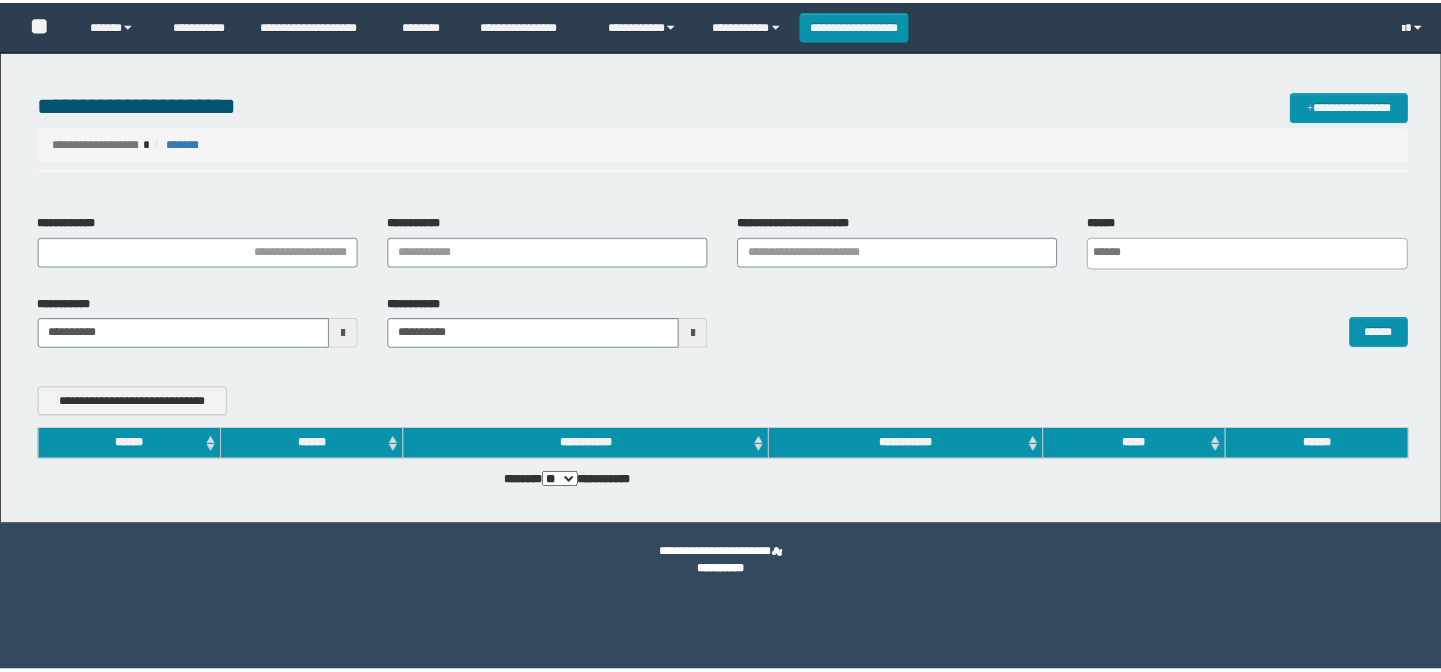 scroll, scrollTop: 0, scrollLeft: 0, axis: both 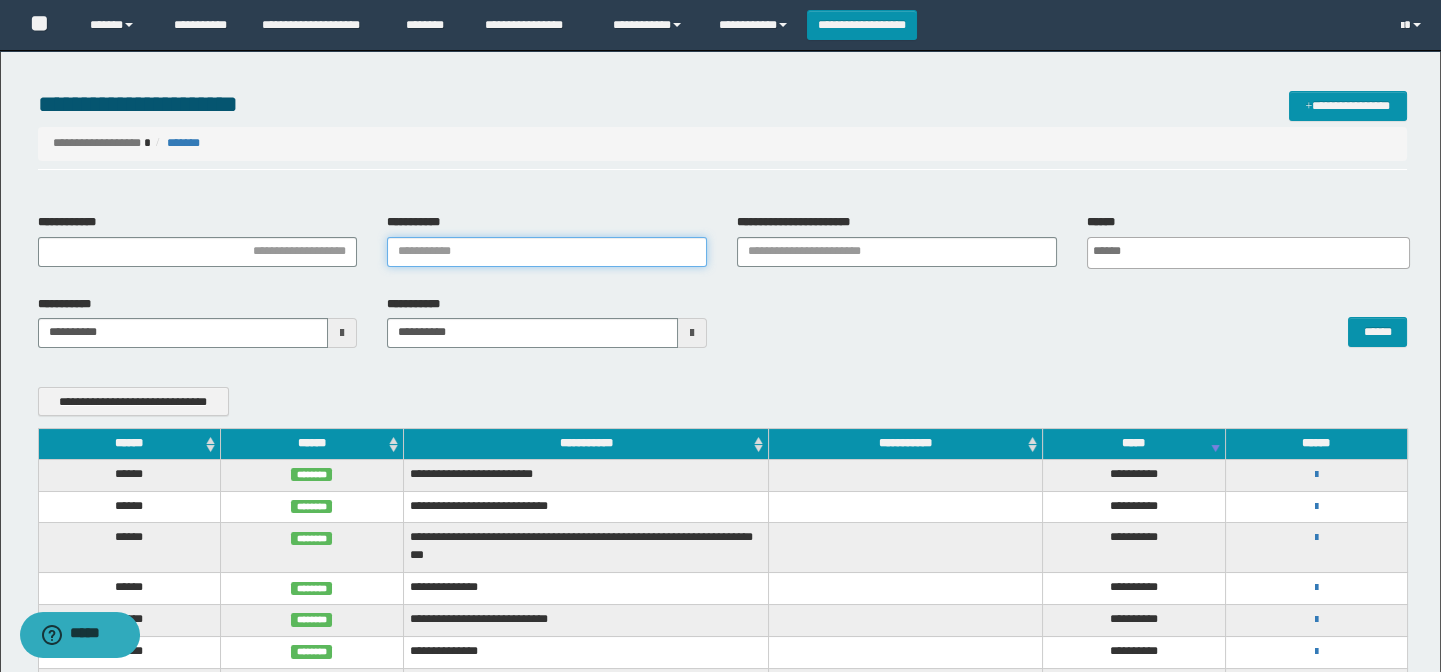 click on "**********" at bounding box center (547, 252) 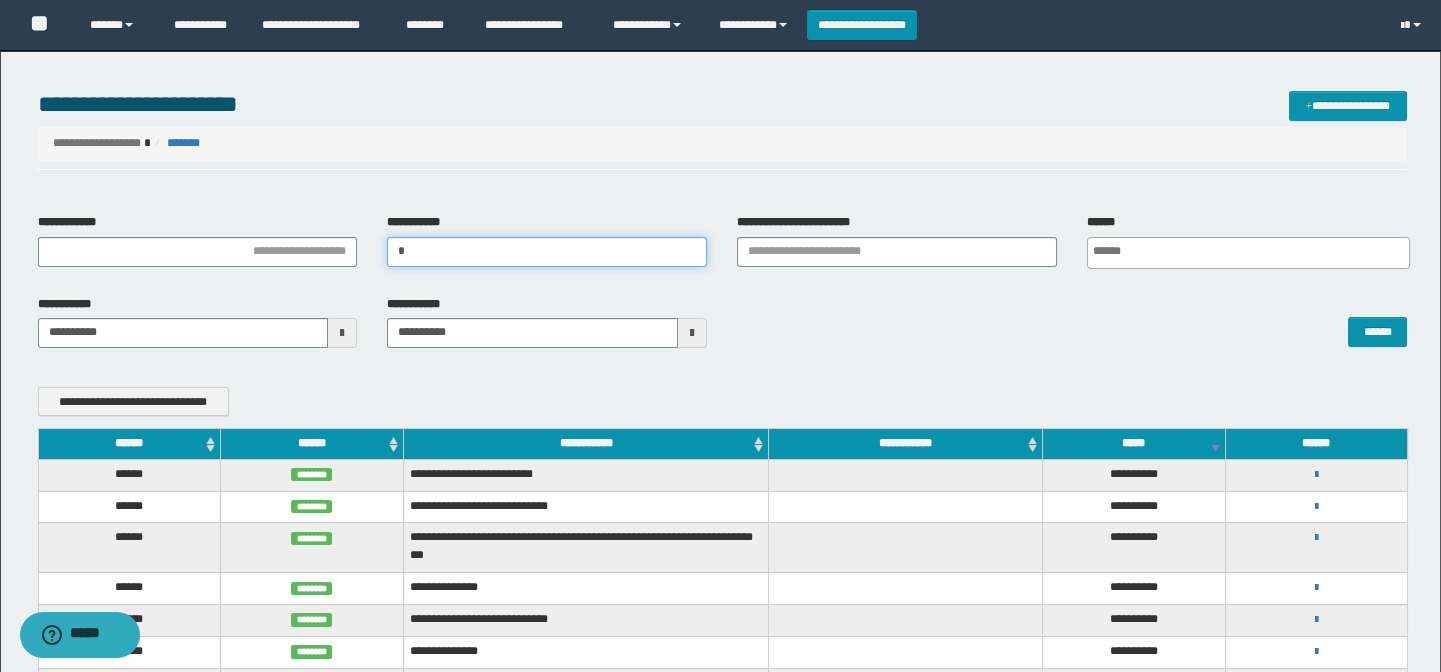 type 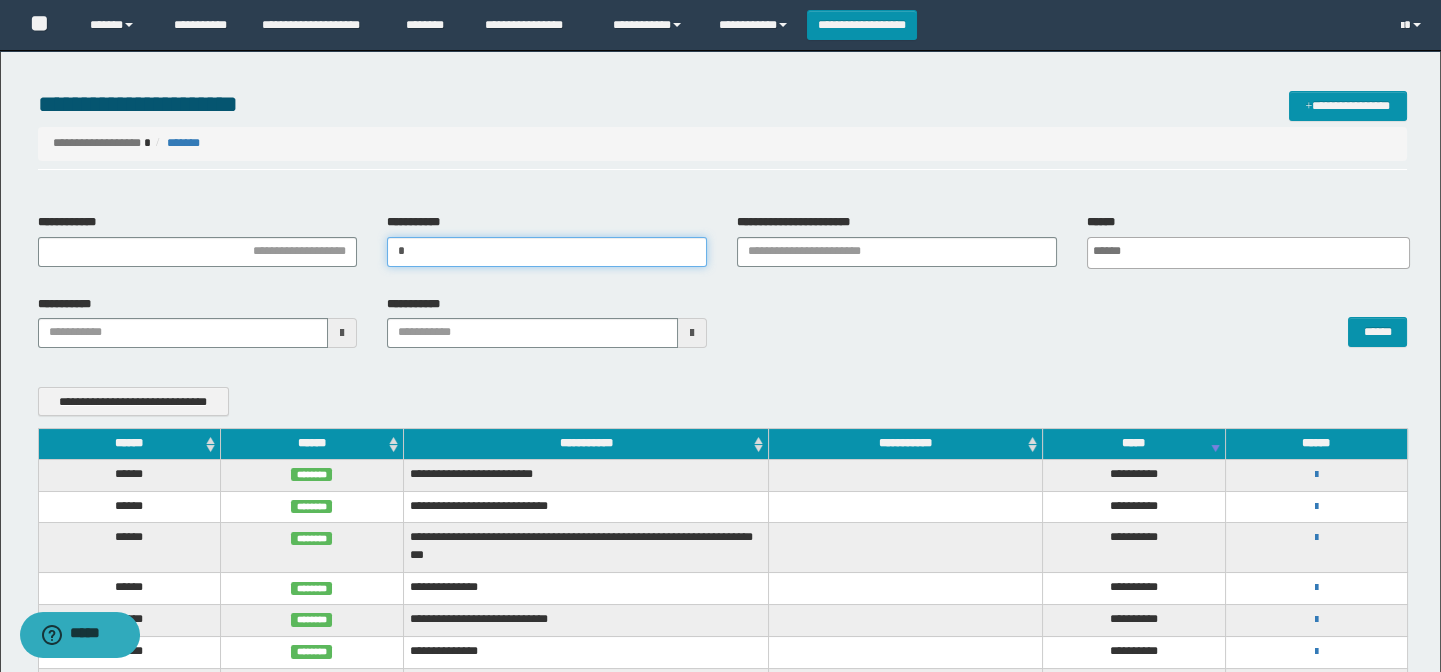 type on "**" 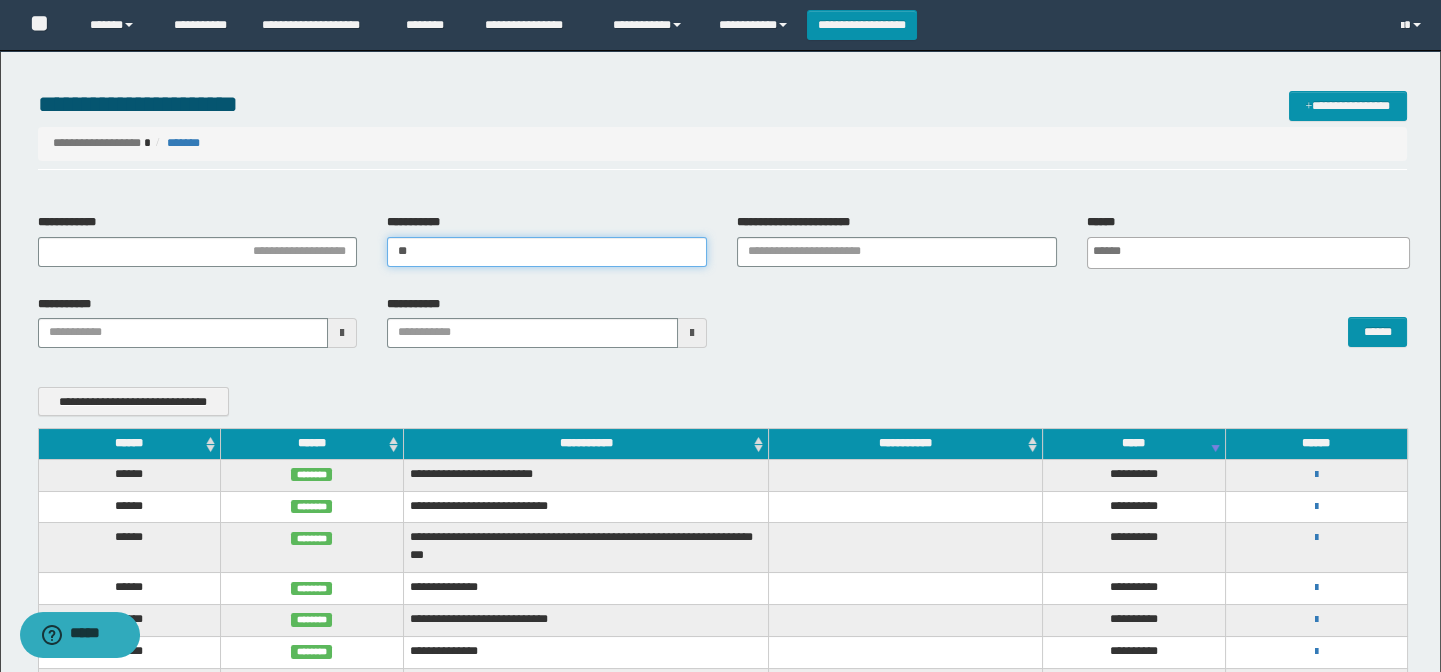 type 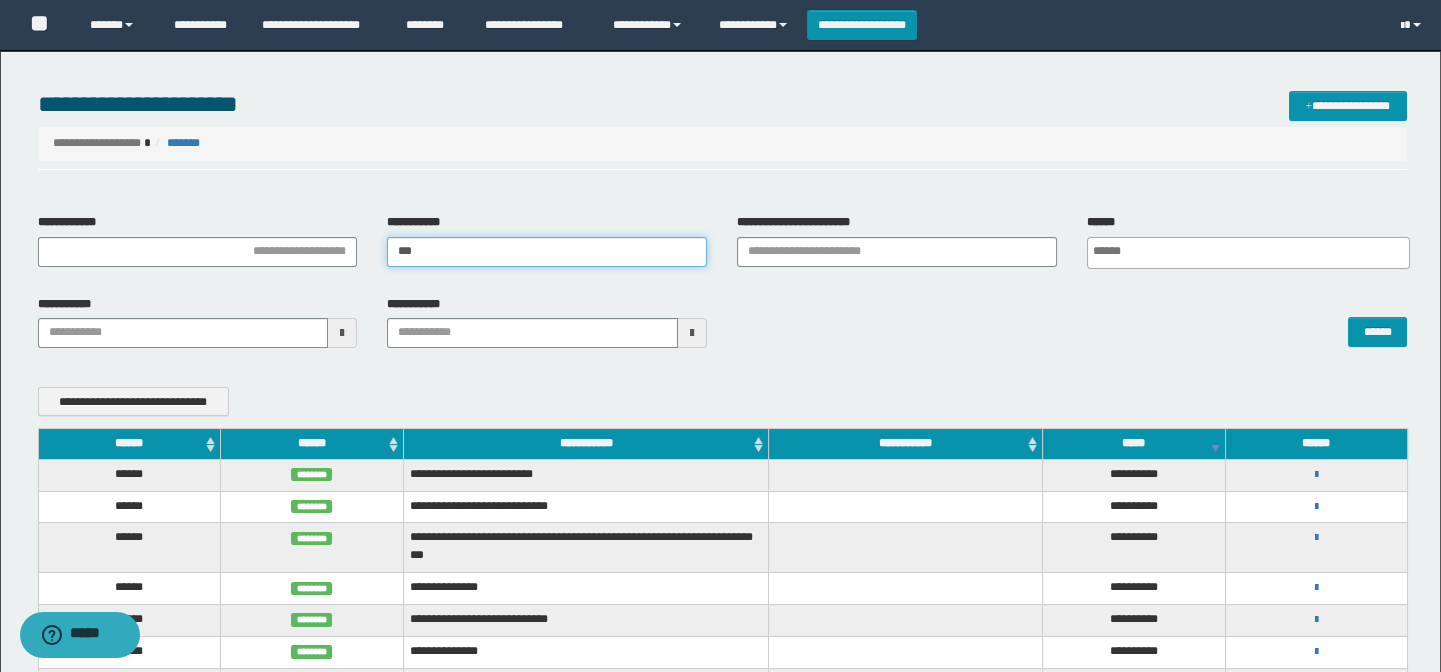 type 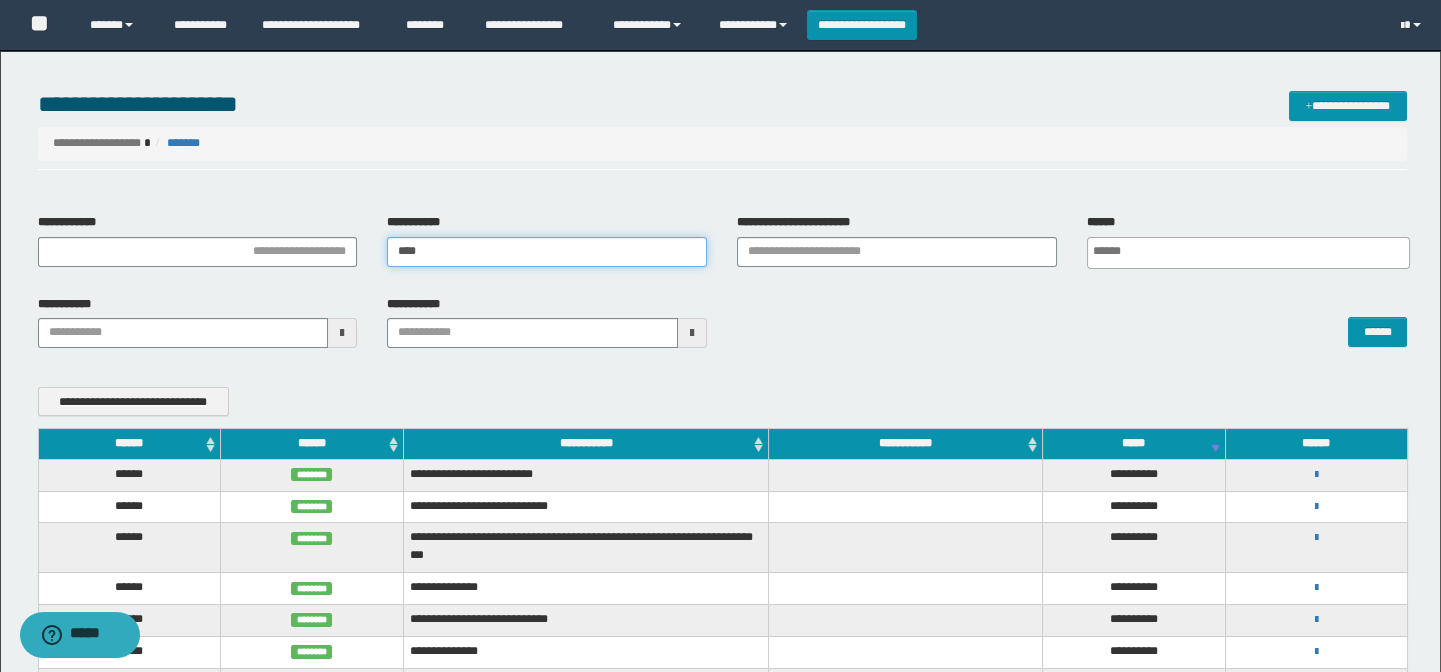 type 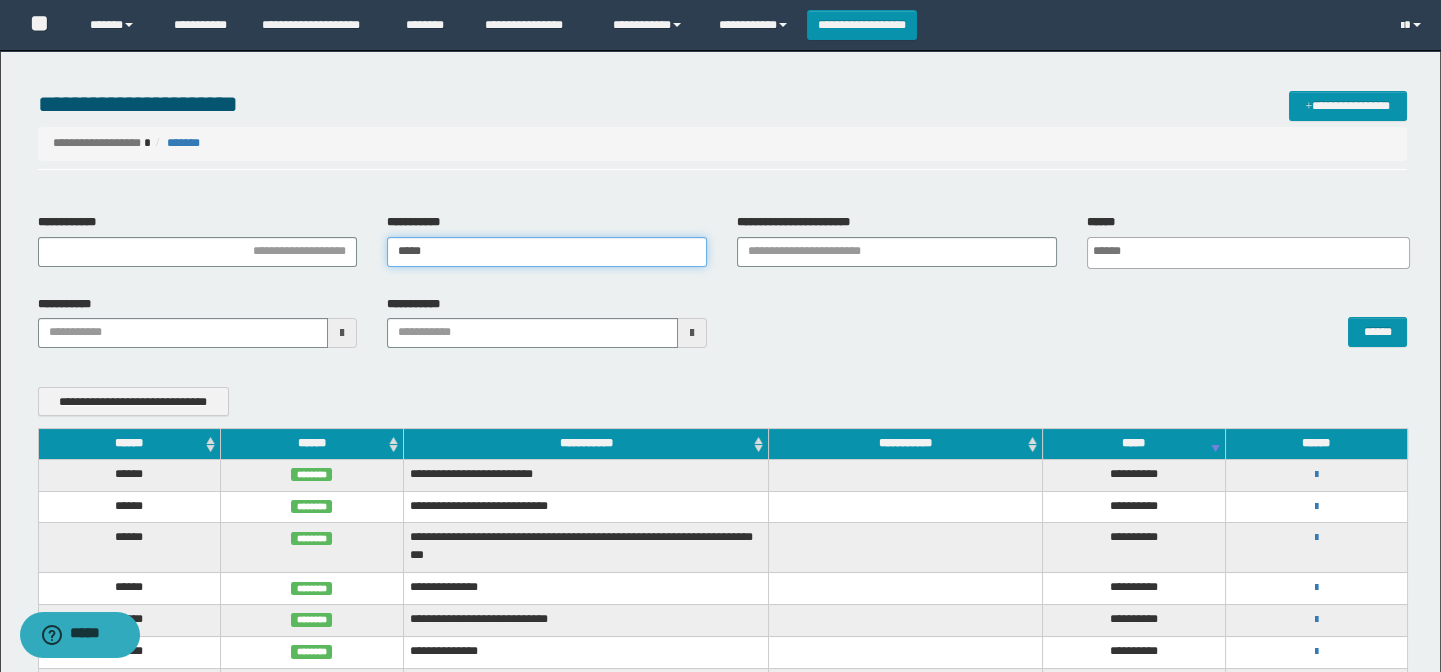 type 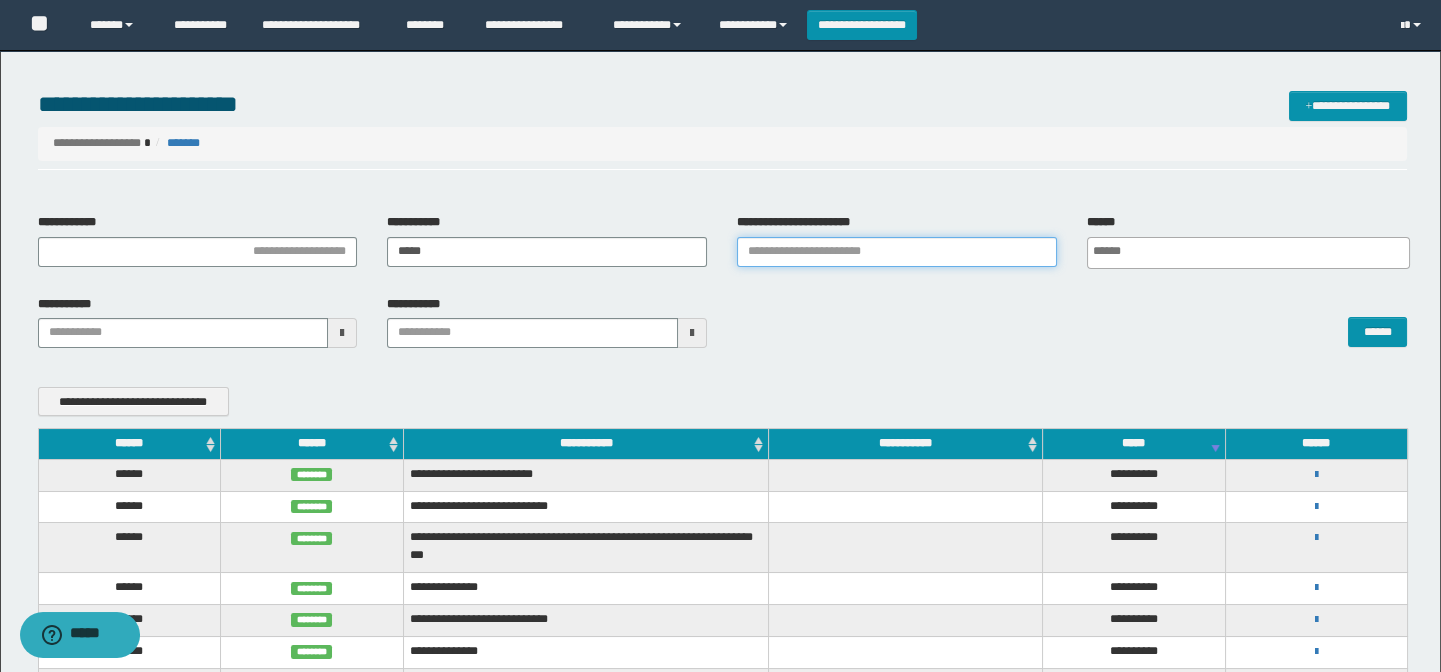 type 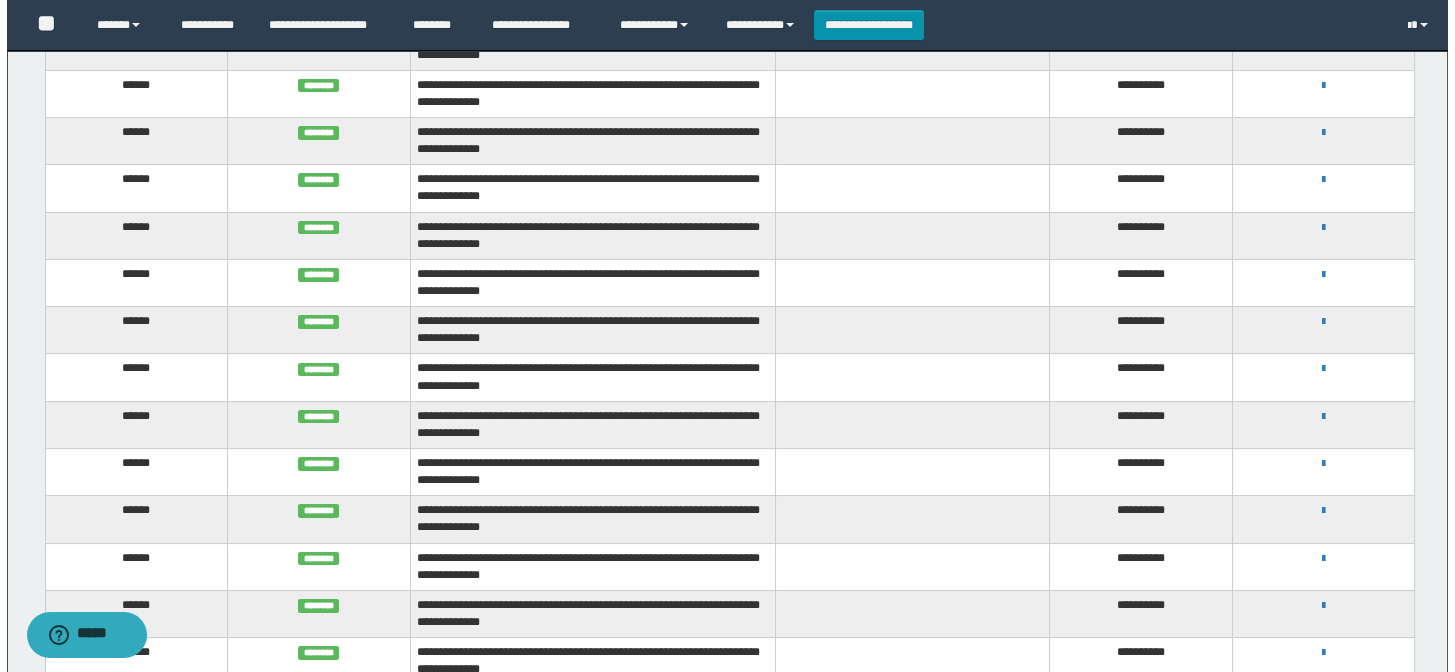 scroll, scrollTop: 1000, scrollLeft: 0, axis: vertical 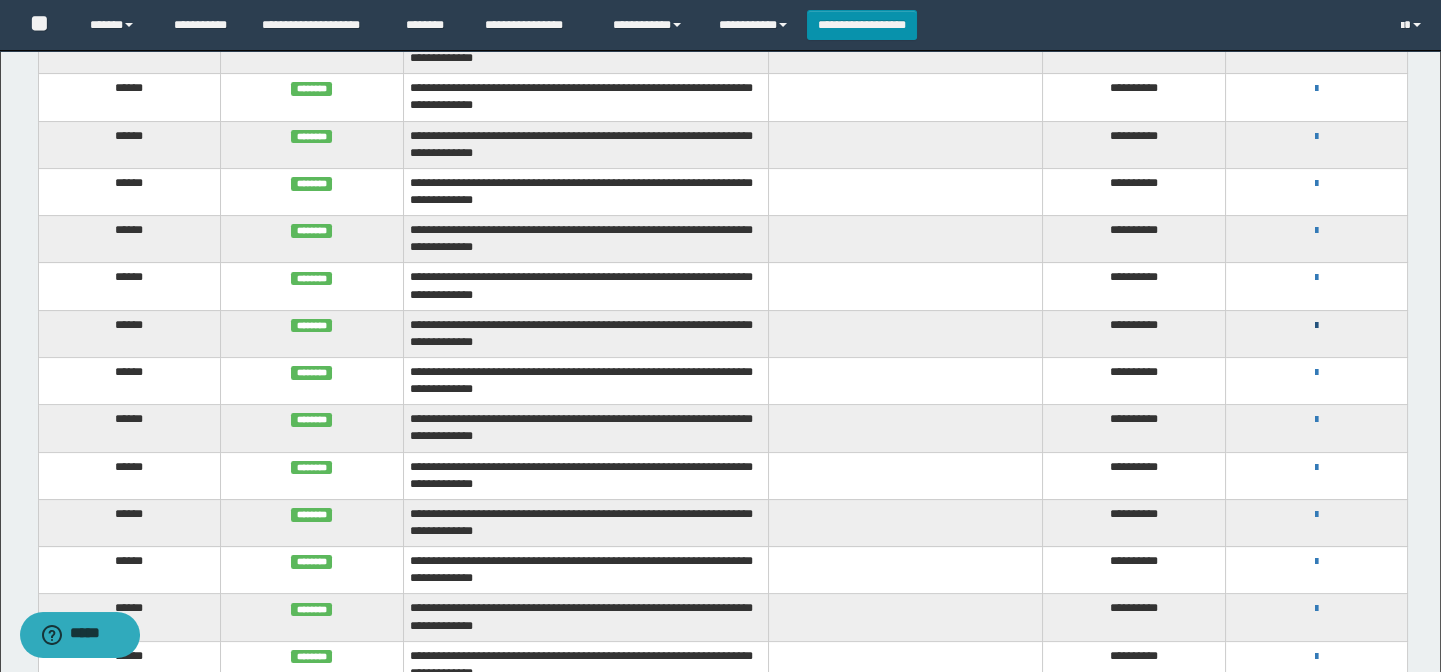 click at bounding box center [1316, 326] 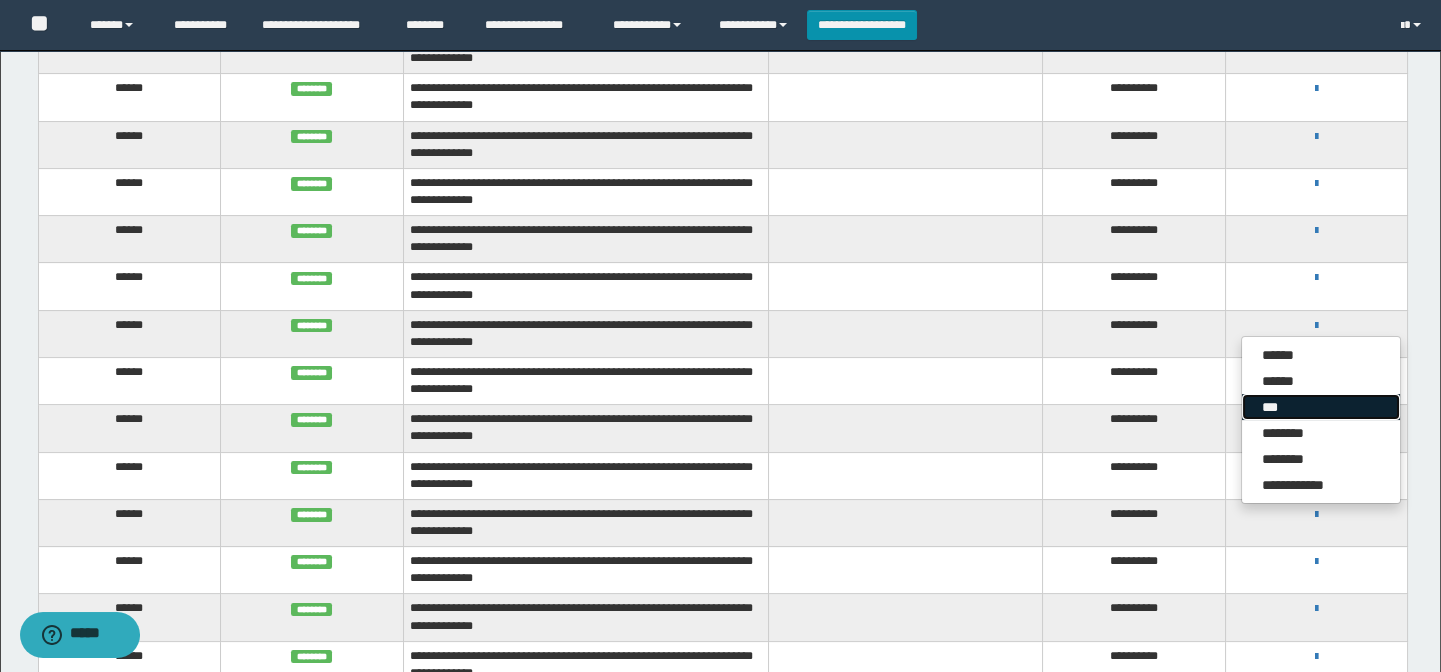 click on "***" at bounding box center [1321, 407] 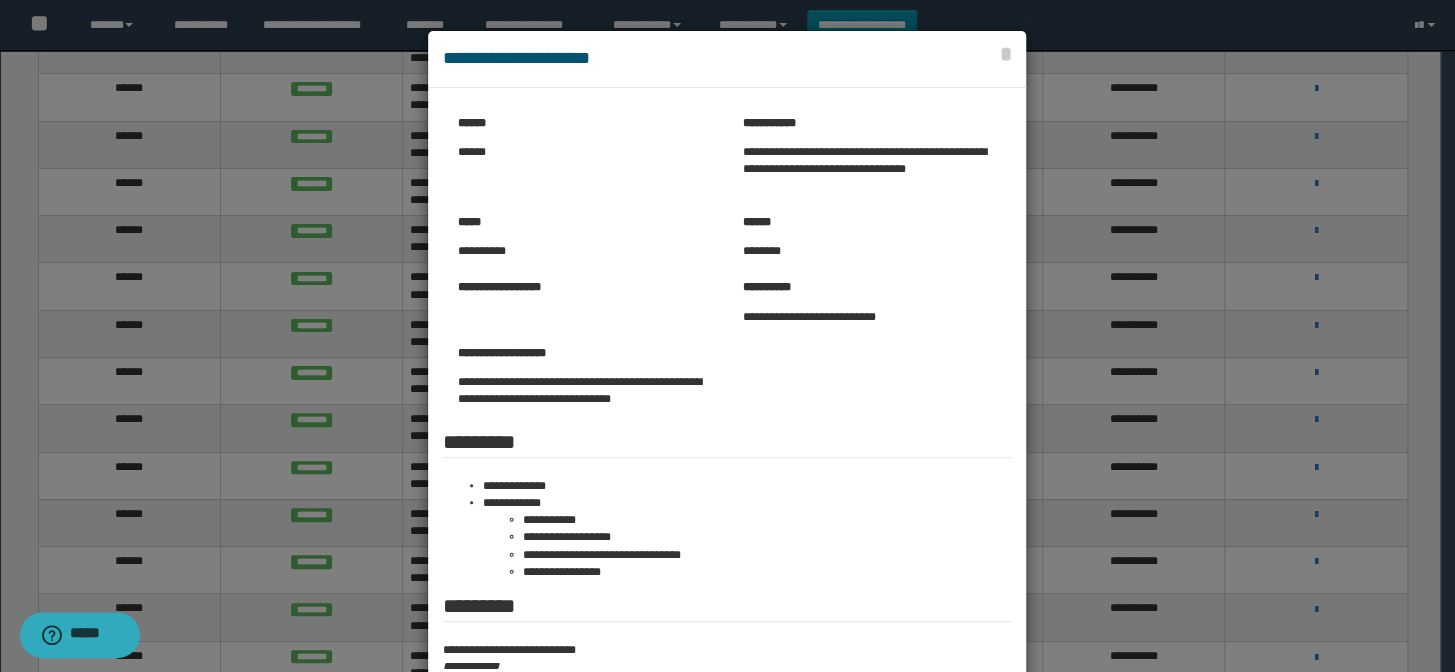 scroll, scrollTop: 90, scrollLeft: 0, axis: vertical 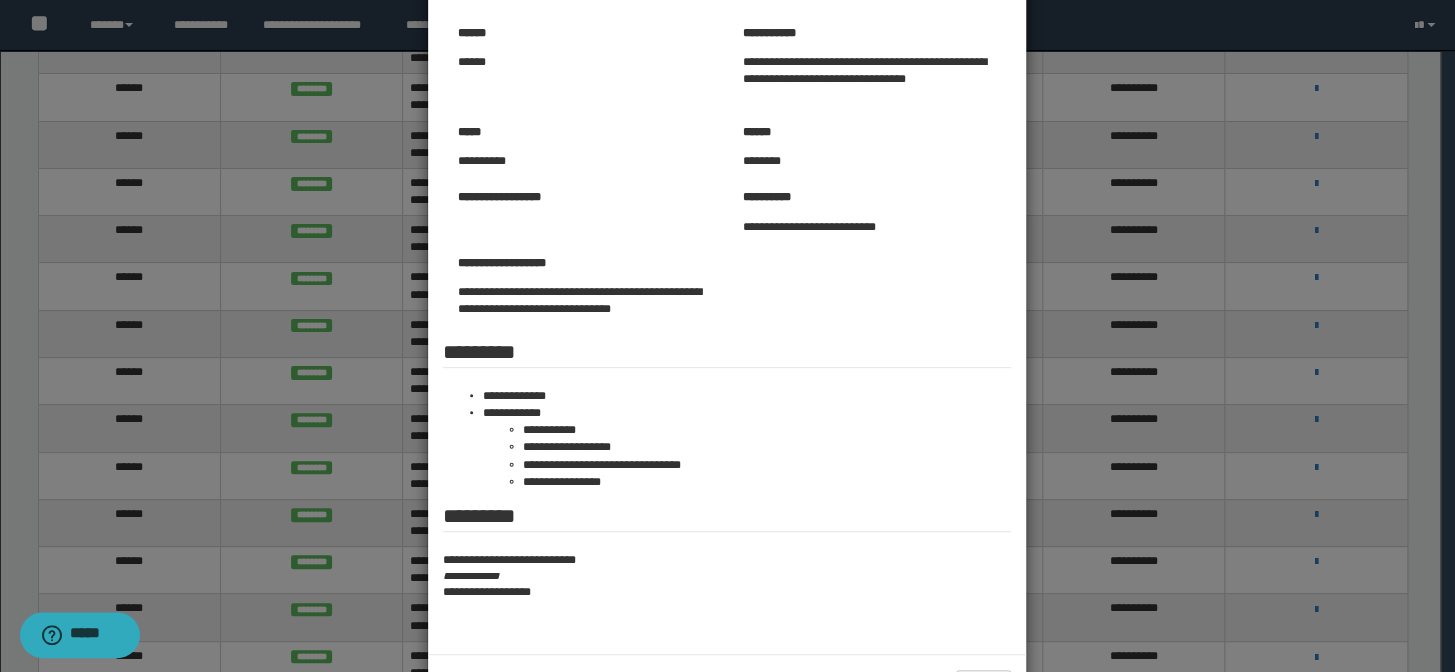 click at bounding box center (727, 327) 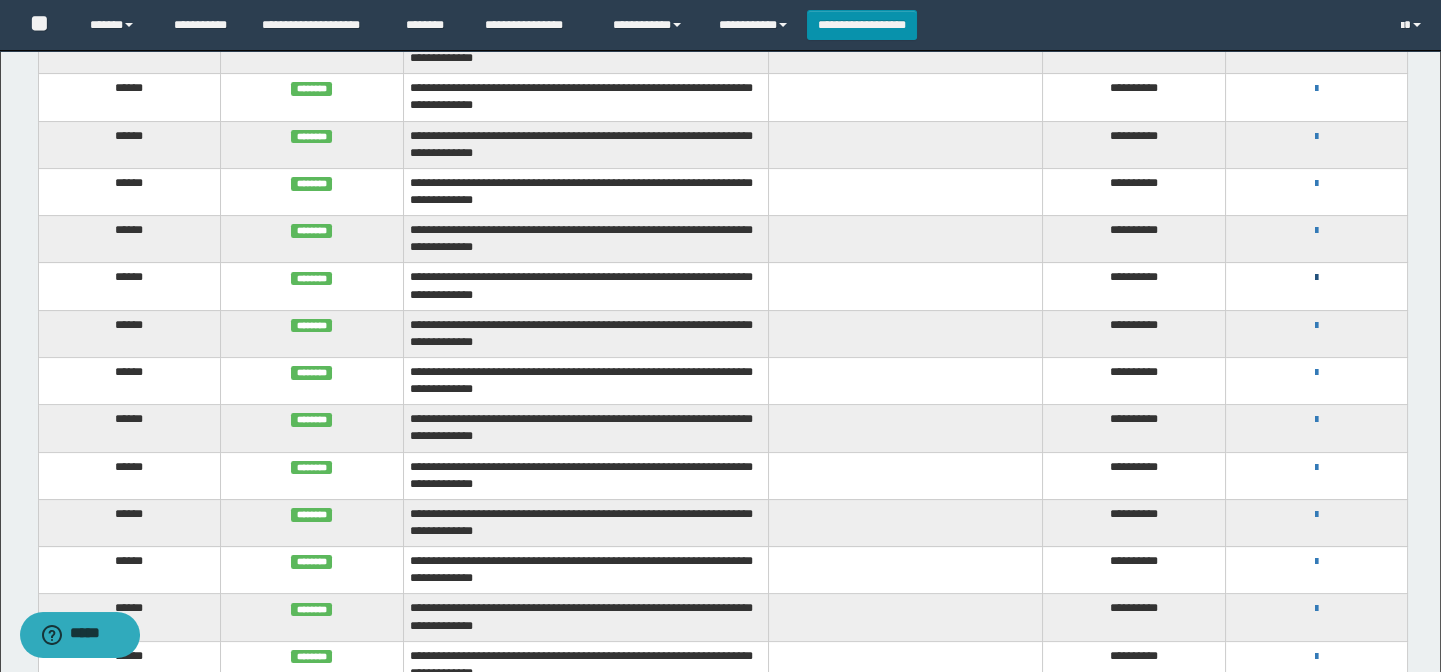 click at bounding box center [1316, 278] 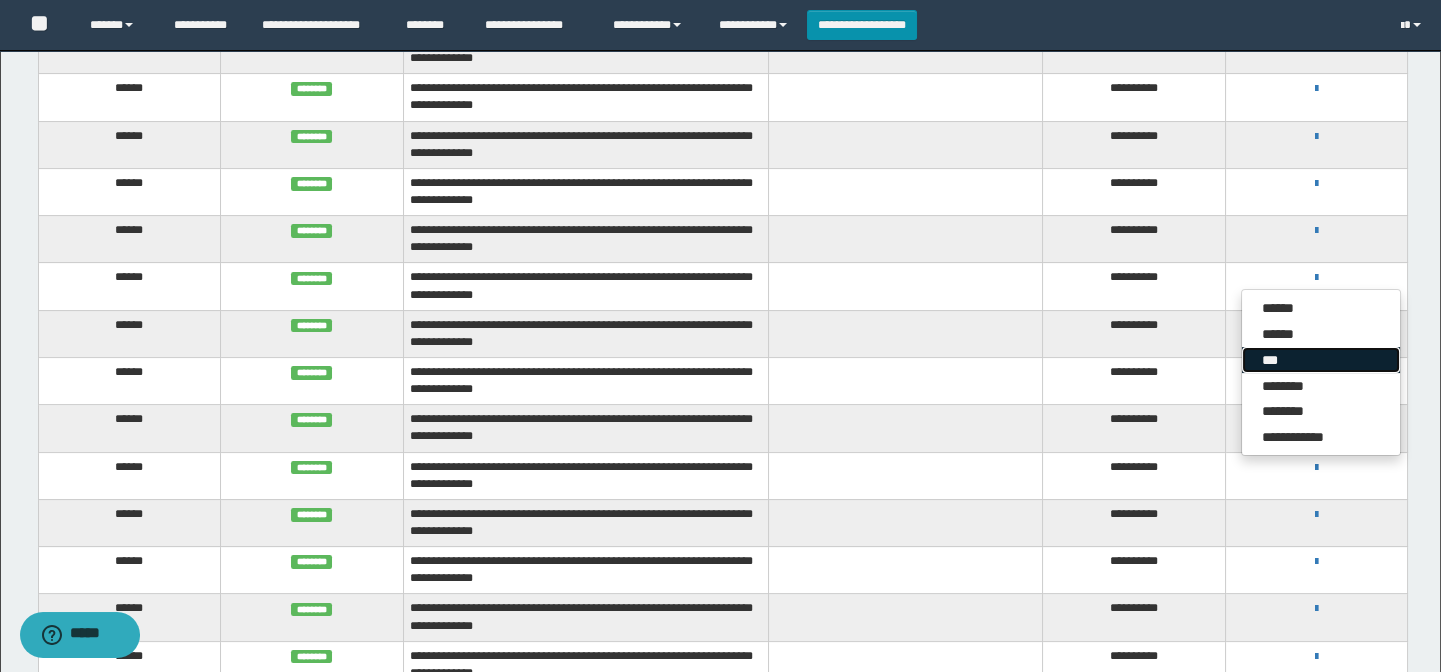click on "***" at bounding box center [1321, 360] 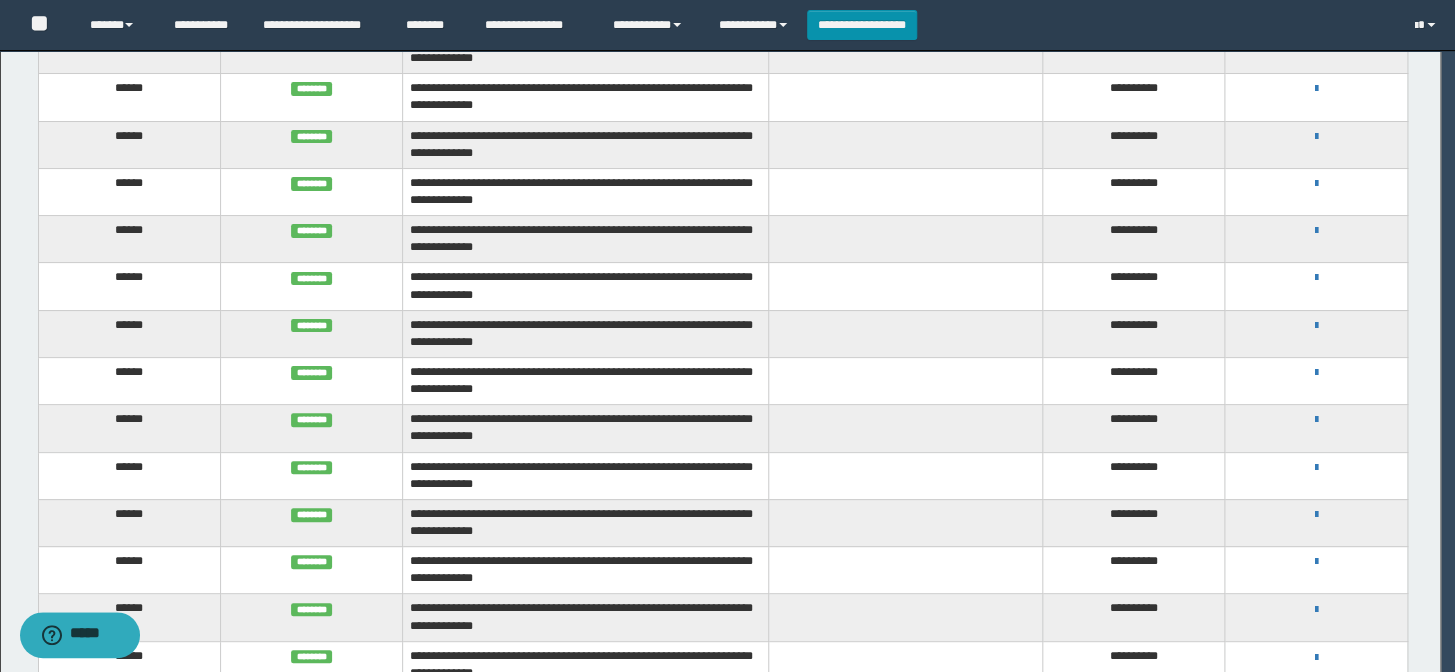 scroll, scrollTop: 0, scrollLeft: 0, axis: both 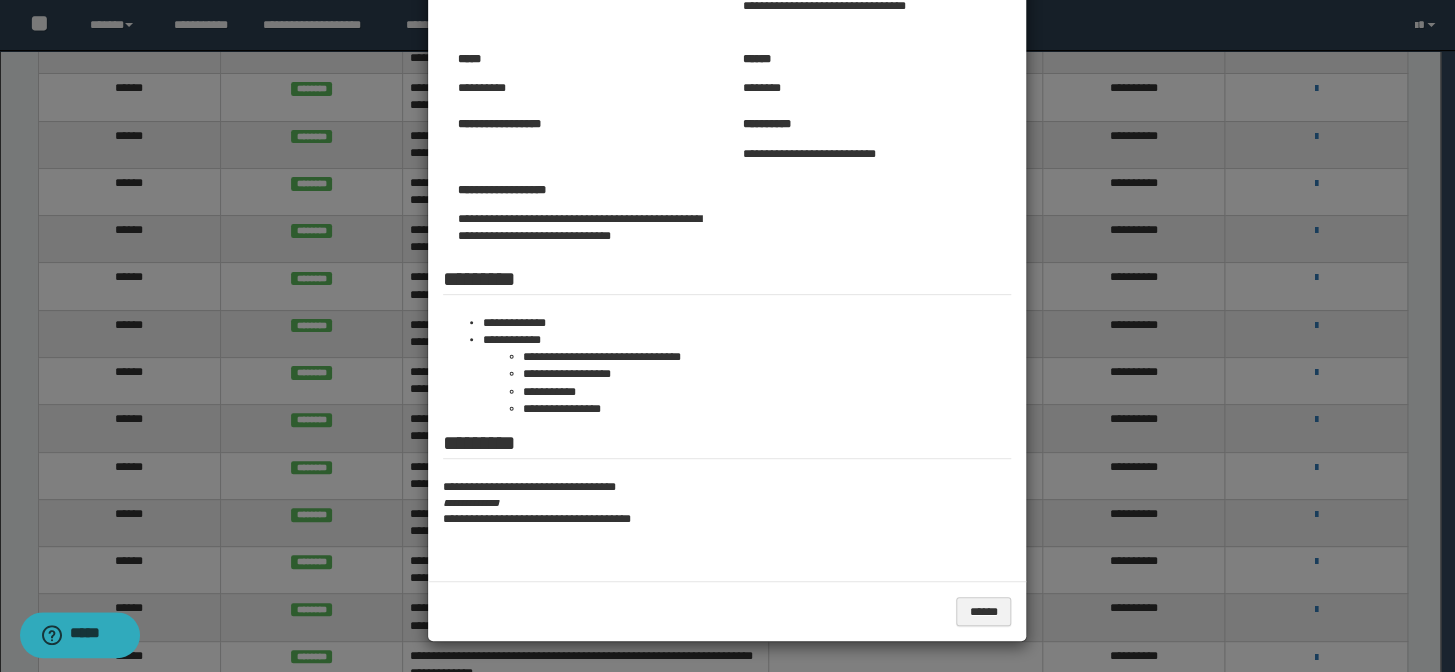 click at bounding box center (727, 254) 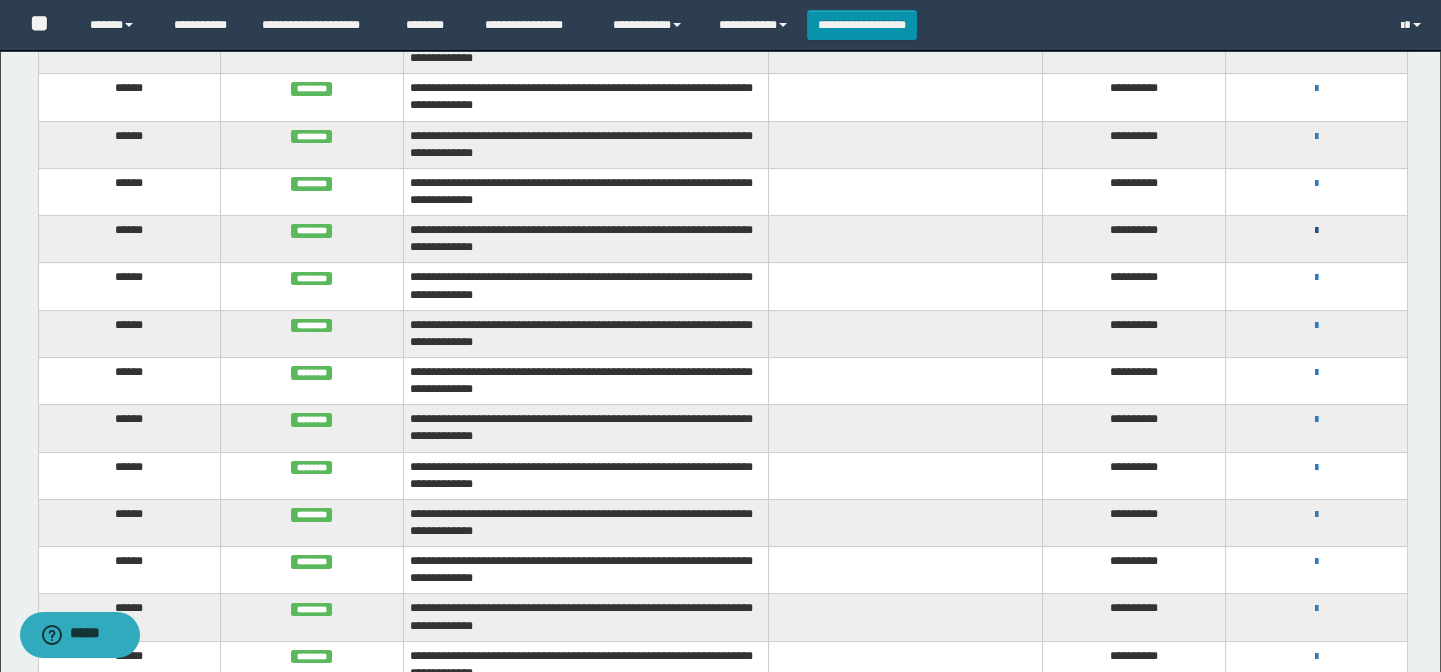 click at bounding box center [1316, 231] 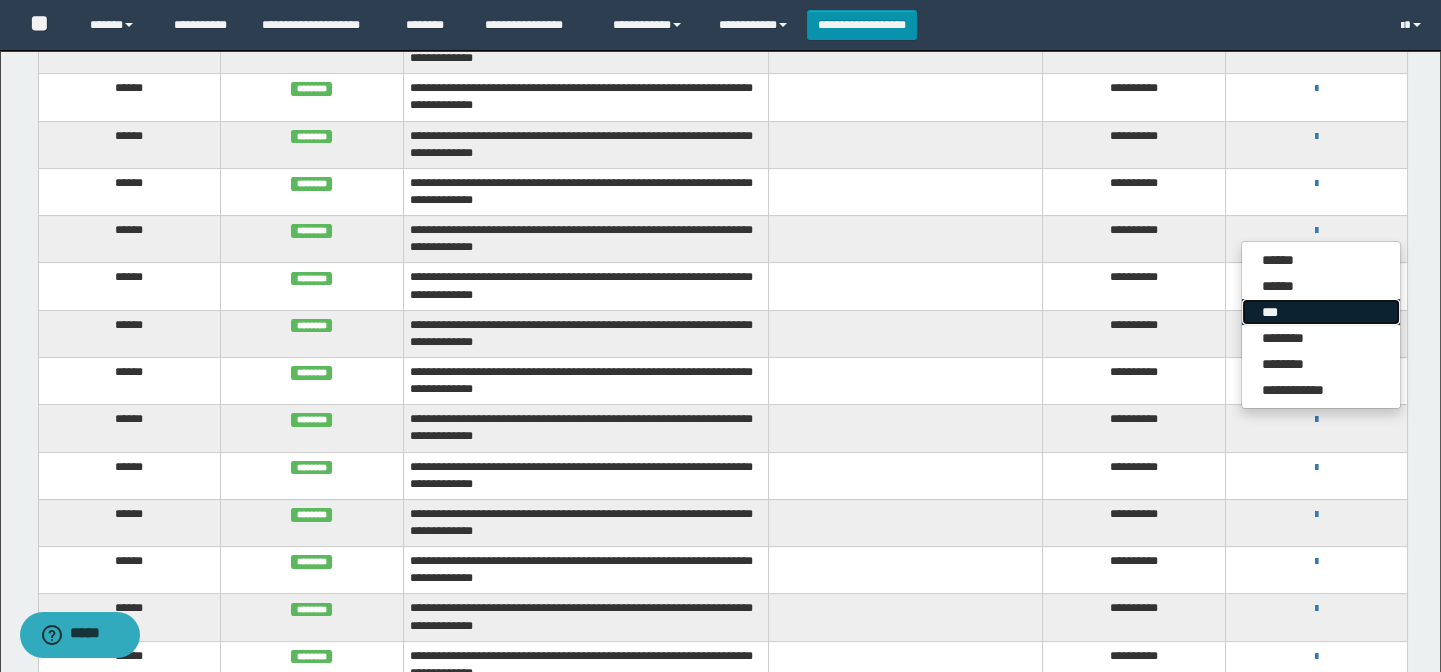 click on "***" at bounding box center [1321, 312] 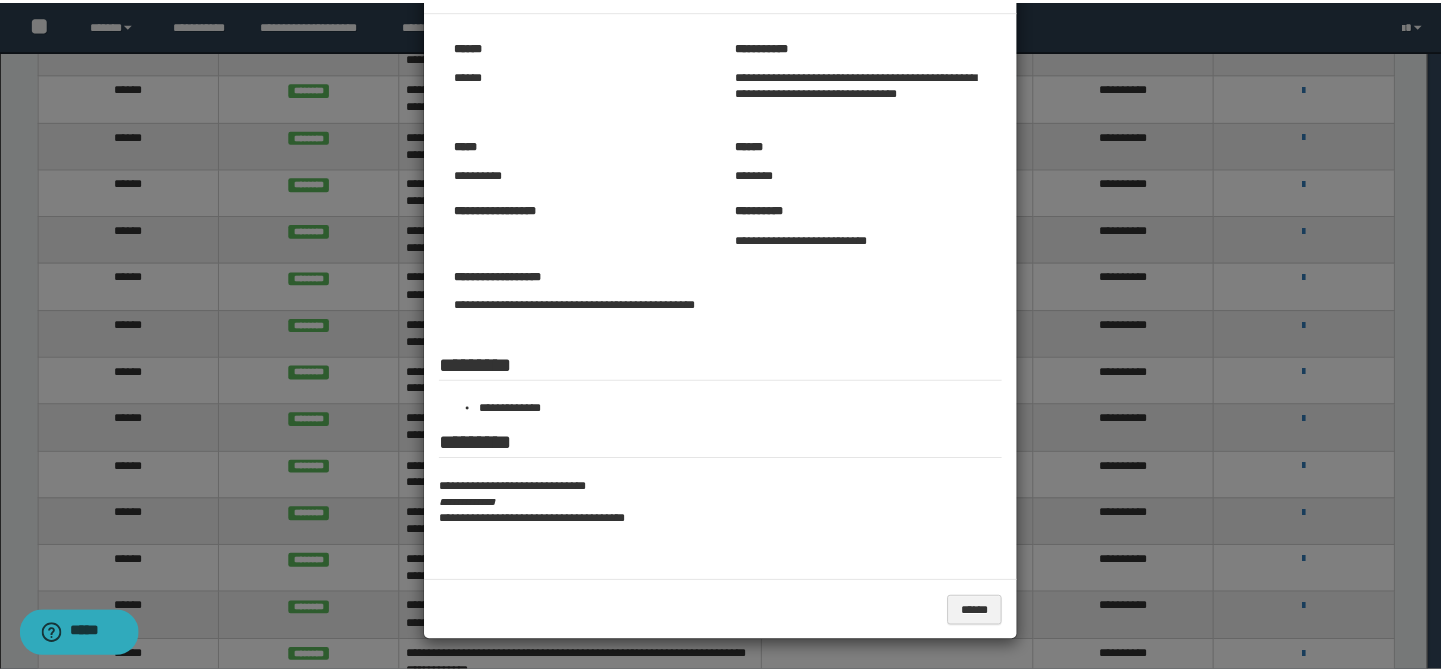 scroll, scrollTop: 0, scrollLeft: 0, axis: both 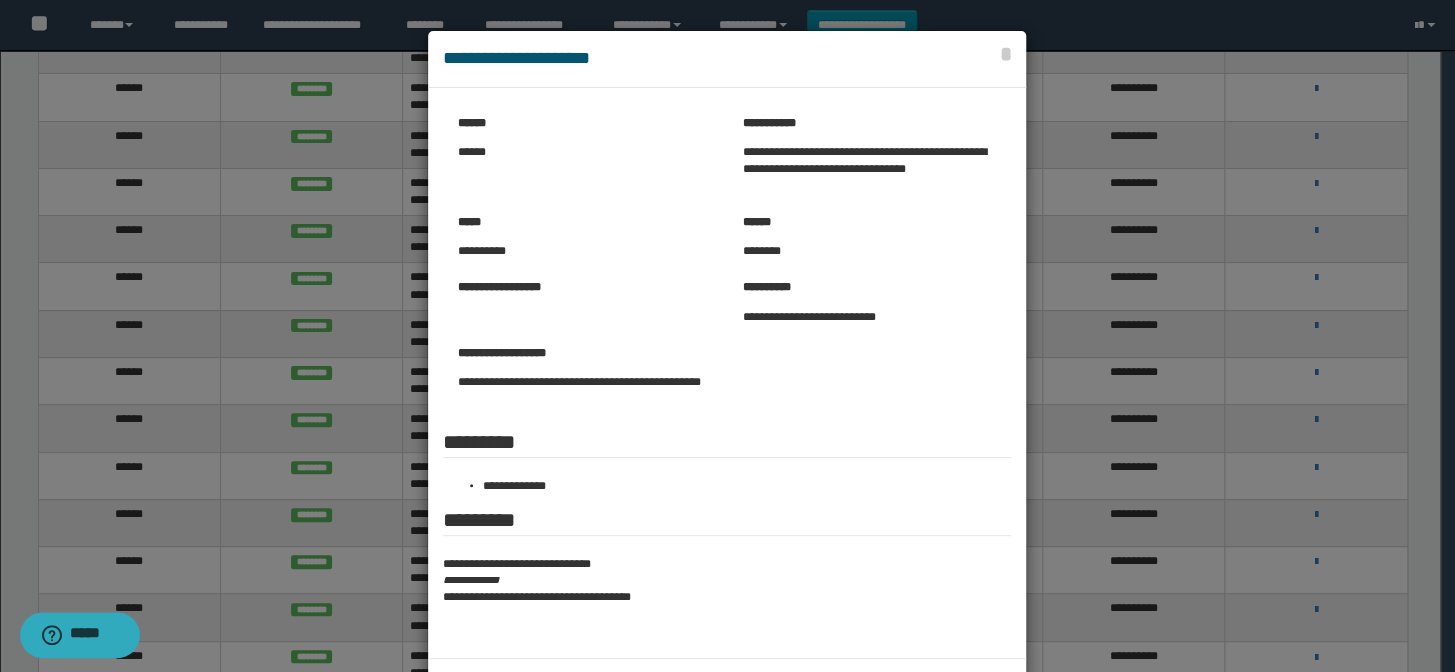 click at bounding box center [727, 374] 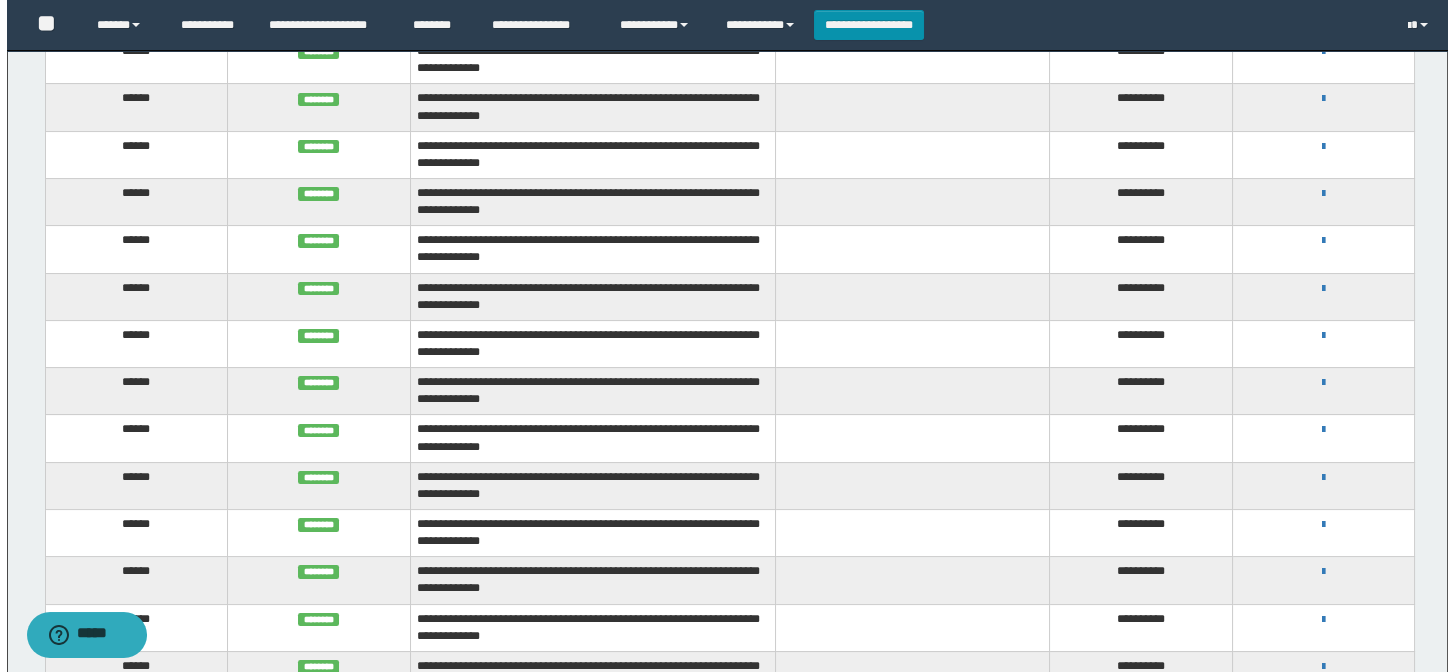 scroll, scrollTop: 818, scrollLeft: 0, axis: vertical 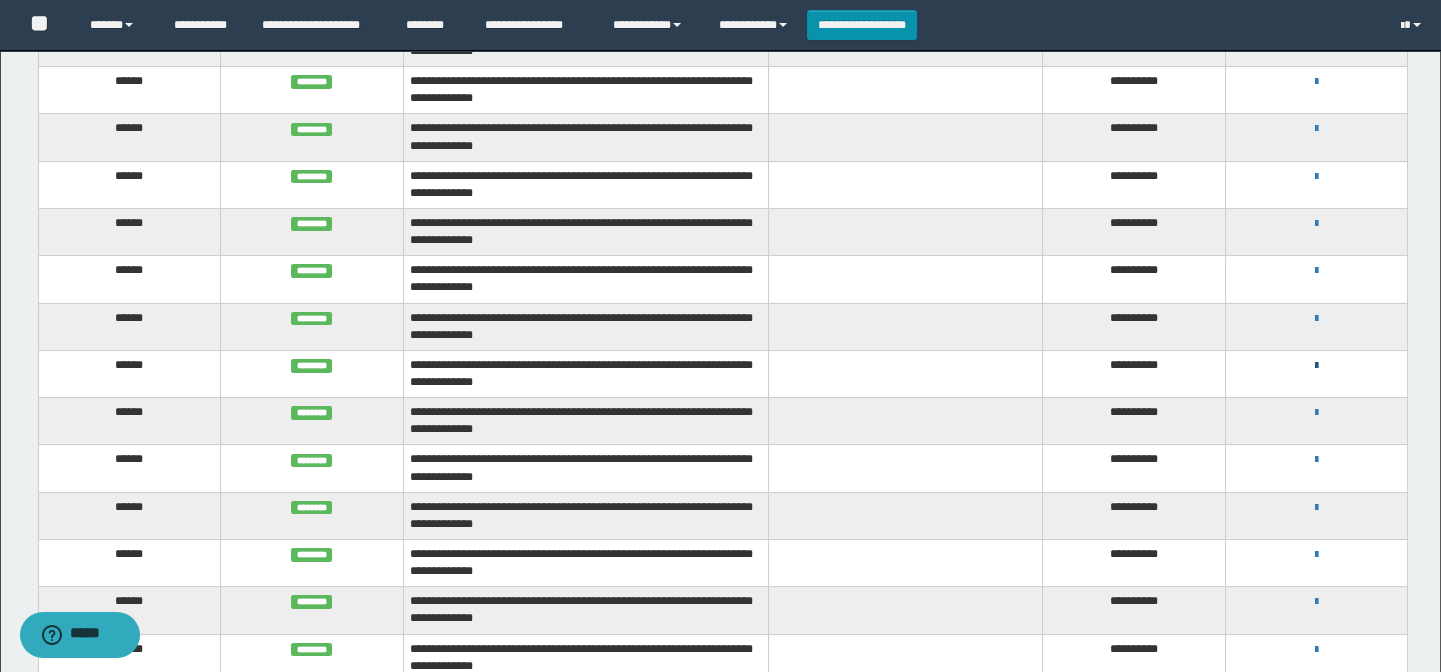click at bounding box center (1316, 366) 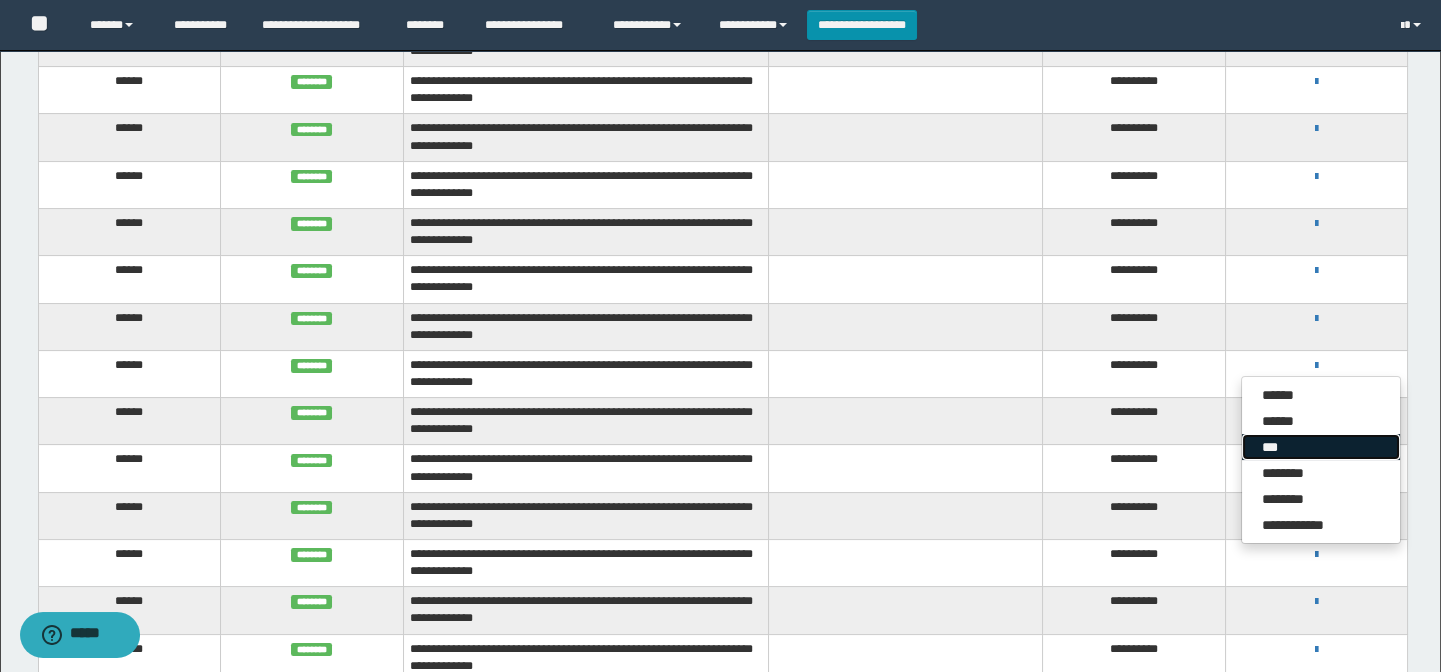 click on "***" at bounding box center [1321, 447] 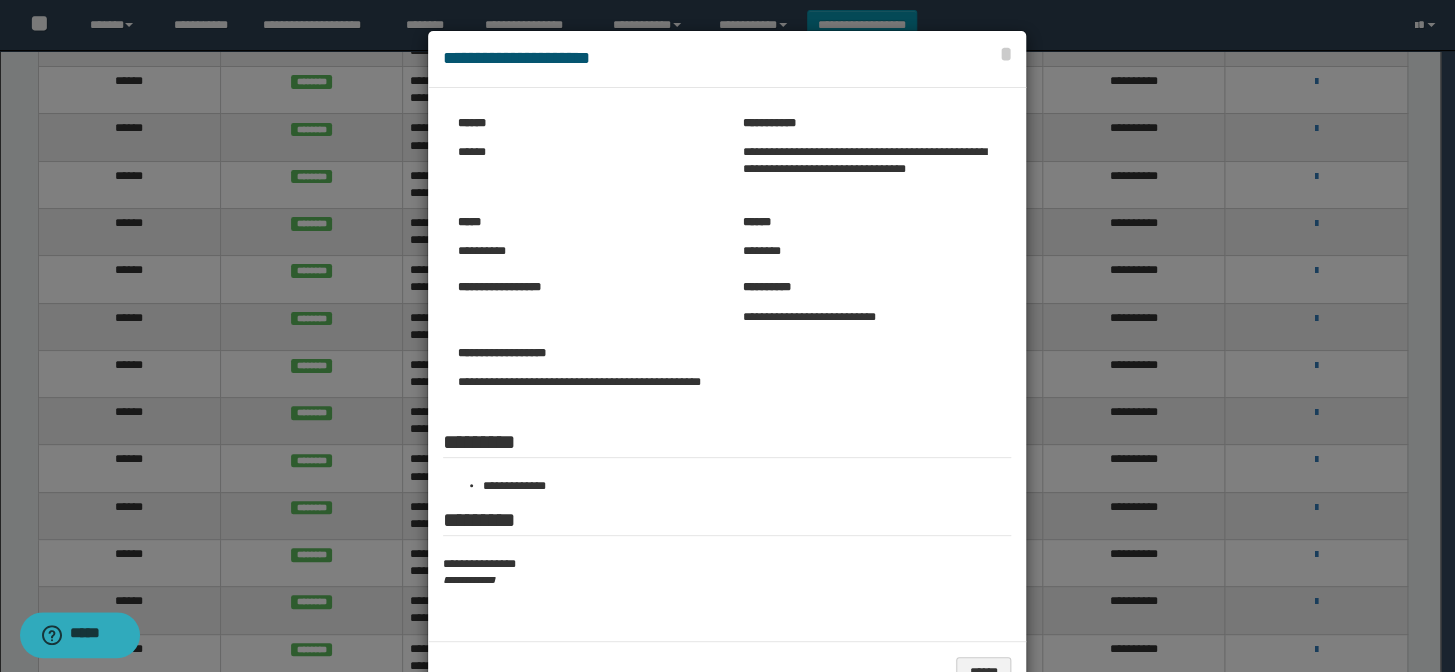 click at bounding box center (727, 366) 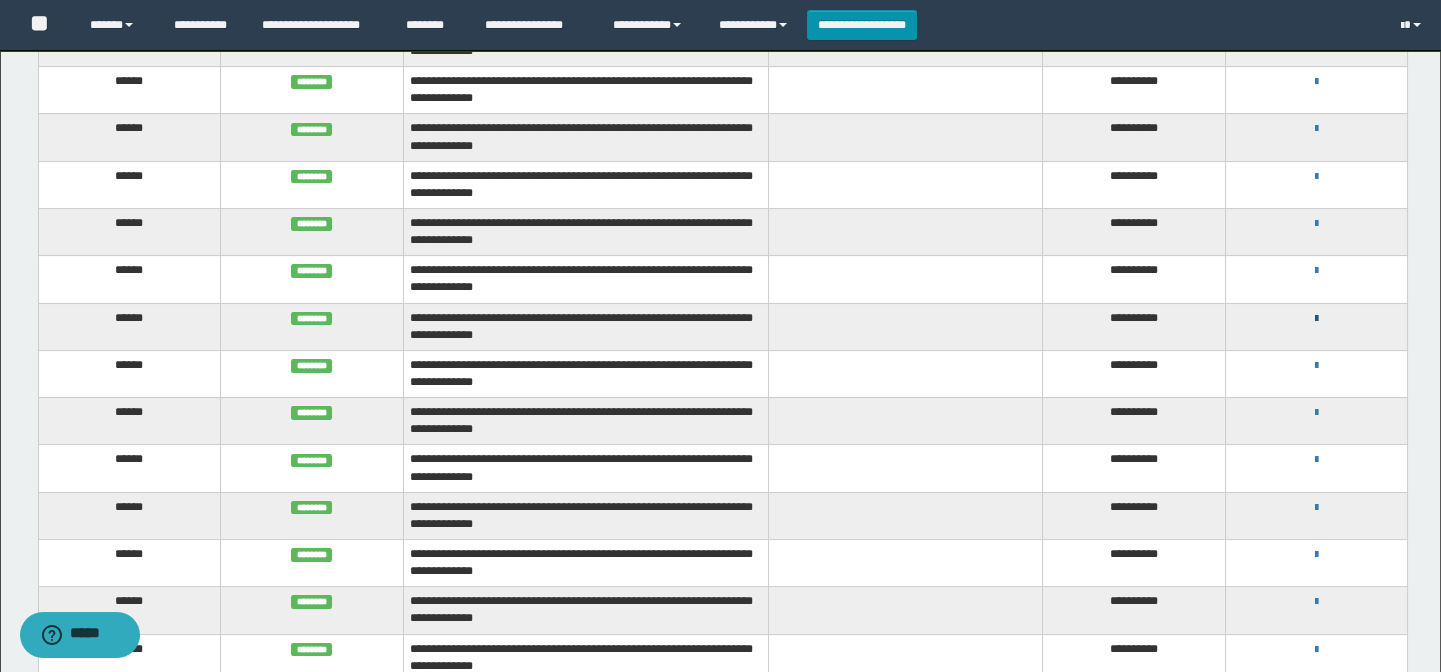 click at bounding box center (1316, 319) 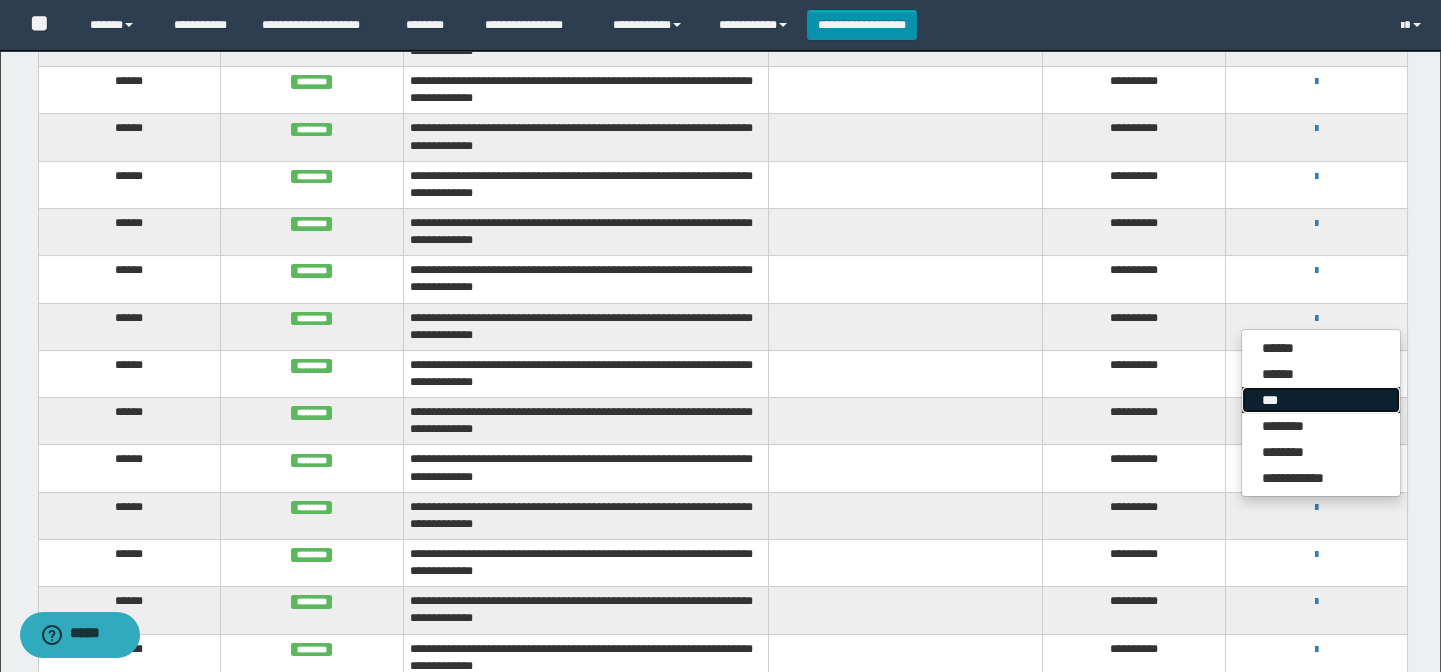 click on "***" at bounding box center (1321, 400) 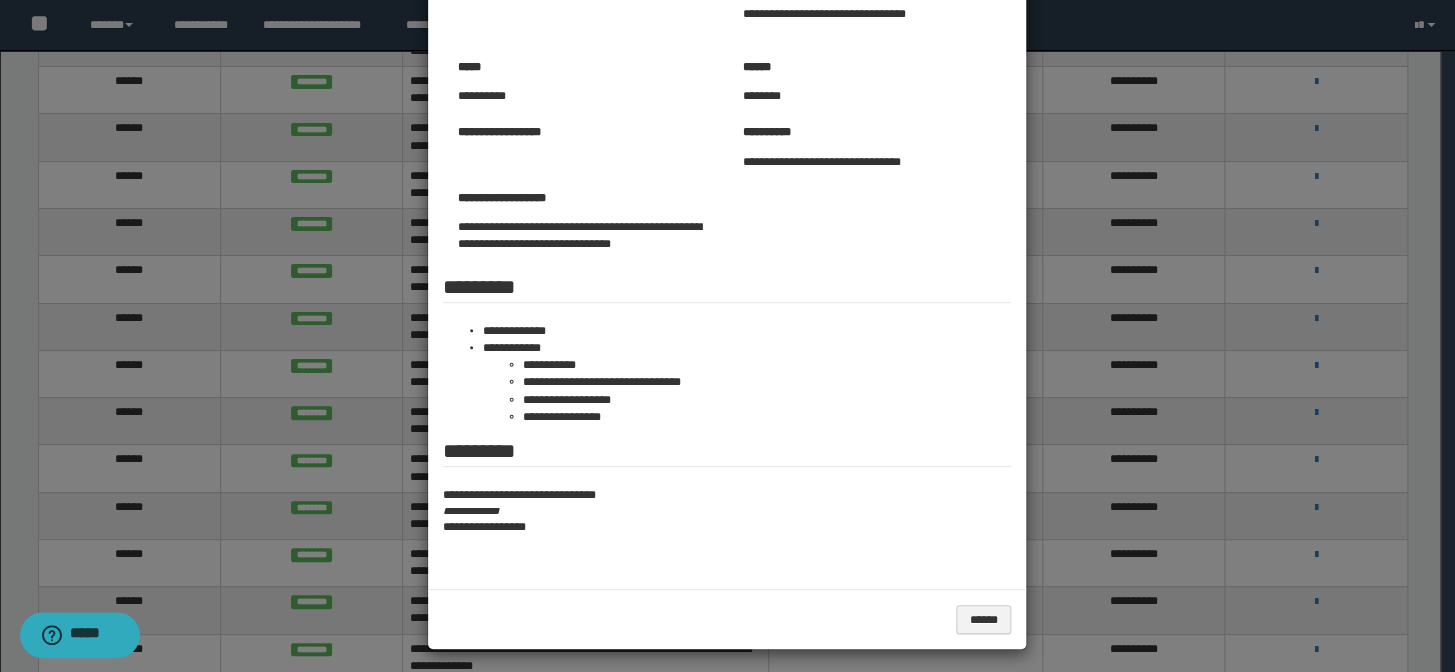 scroll, scrollTop: 163, scrollLeft: 0, axis: vertical 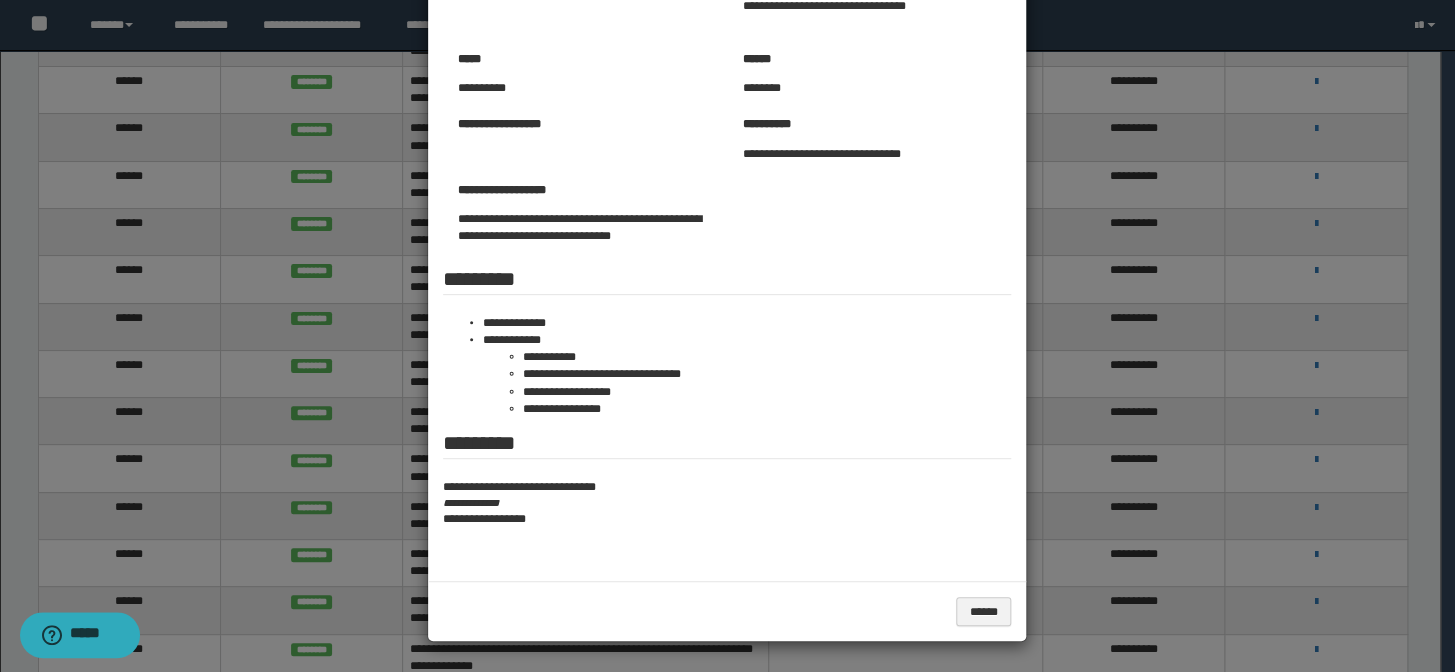 click at bounding box center [727, 254] 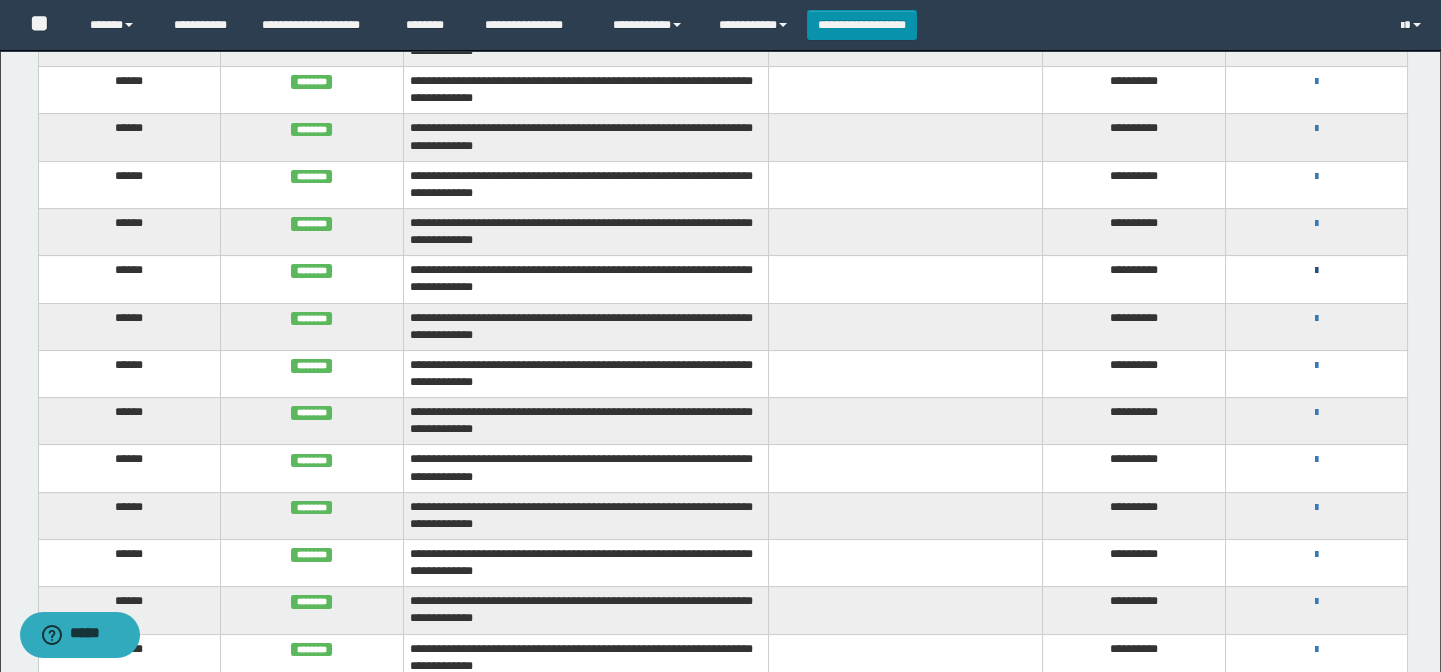 click at bounding box center [1316, 271] 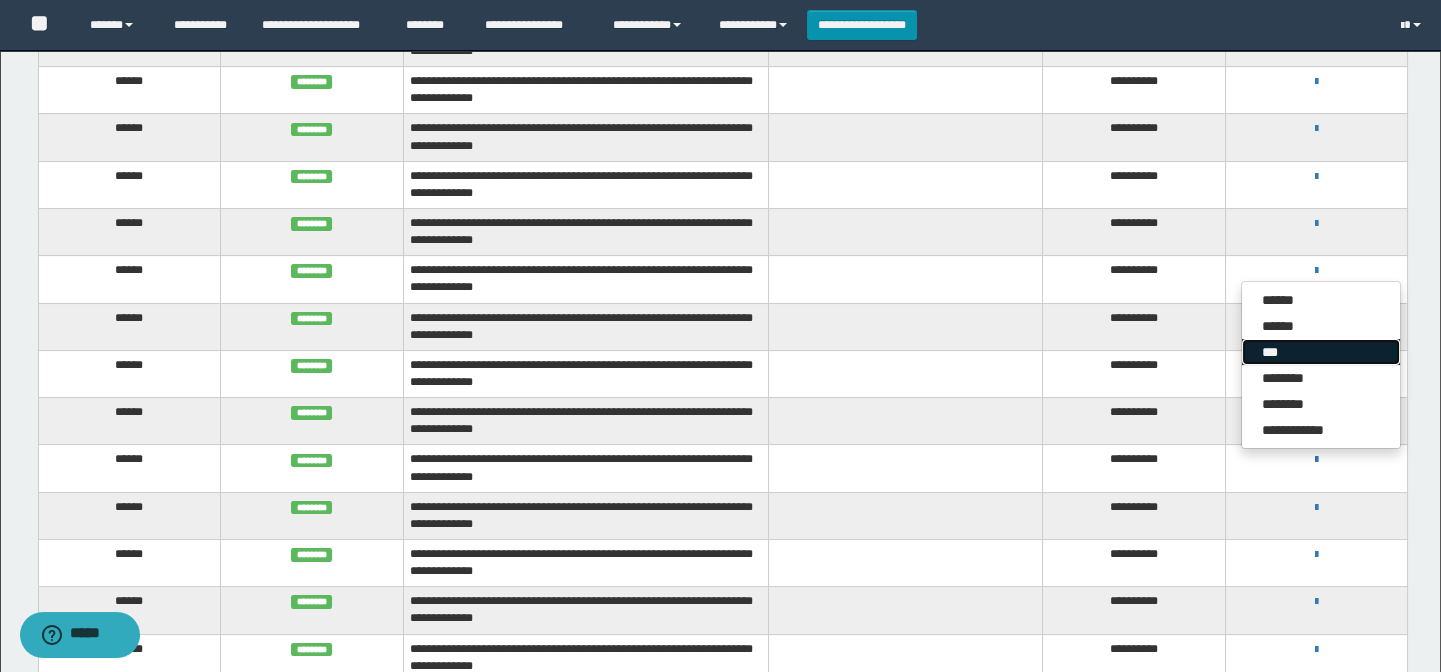drag, startPoint x: 1291, startPoint y: 347, endPoint x: 930, endPoint y: 341, distance: 361.04987 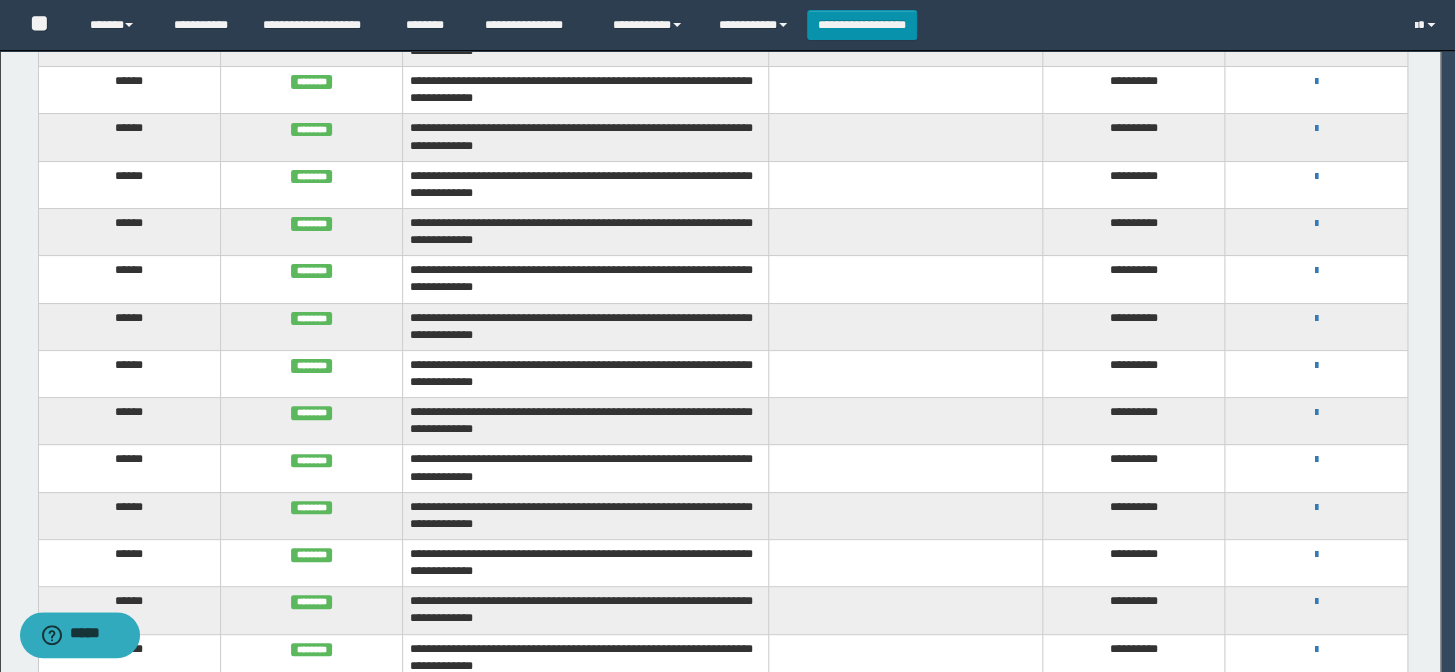 scroll, scrollTop: 0, scrollLeft: 0, axis: both 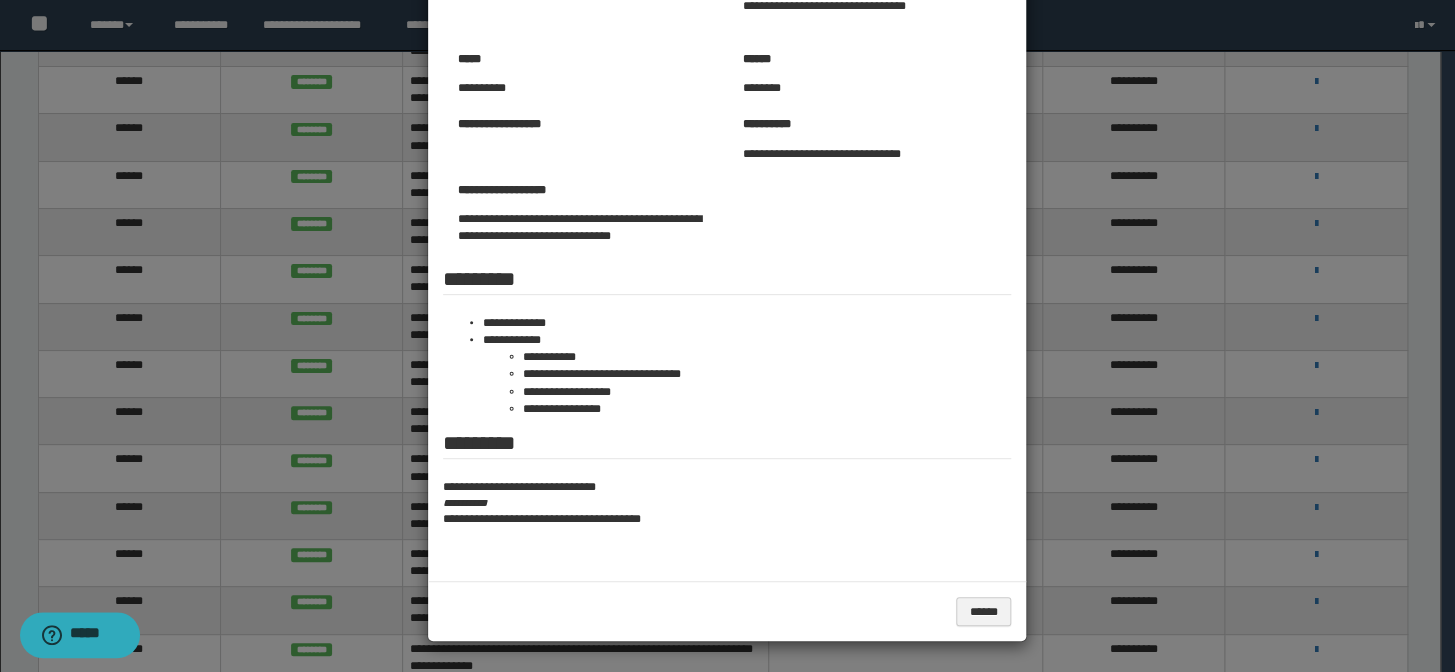 click at bounding box center (727, 254) 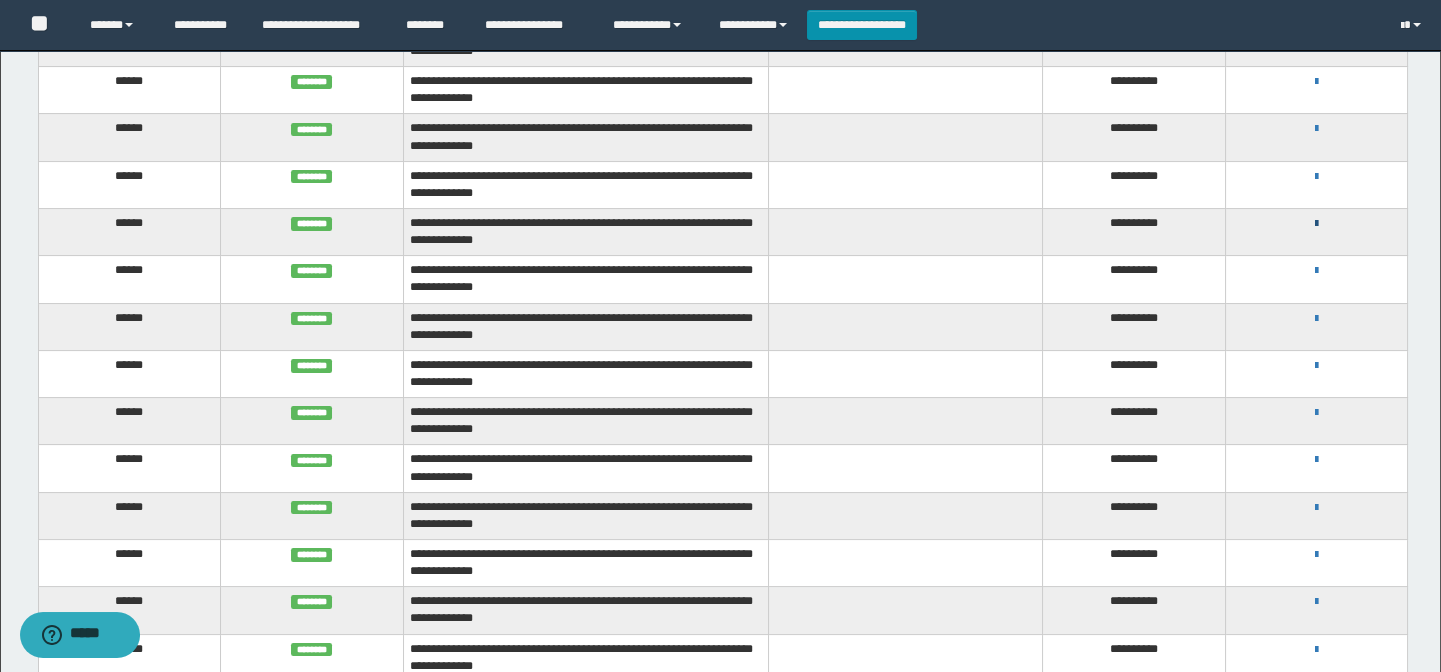 click at bounding box center [1316, 224] 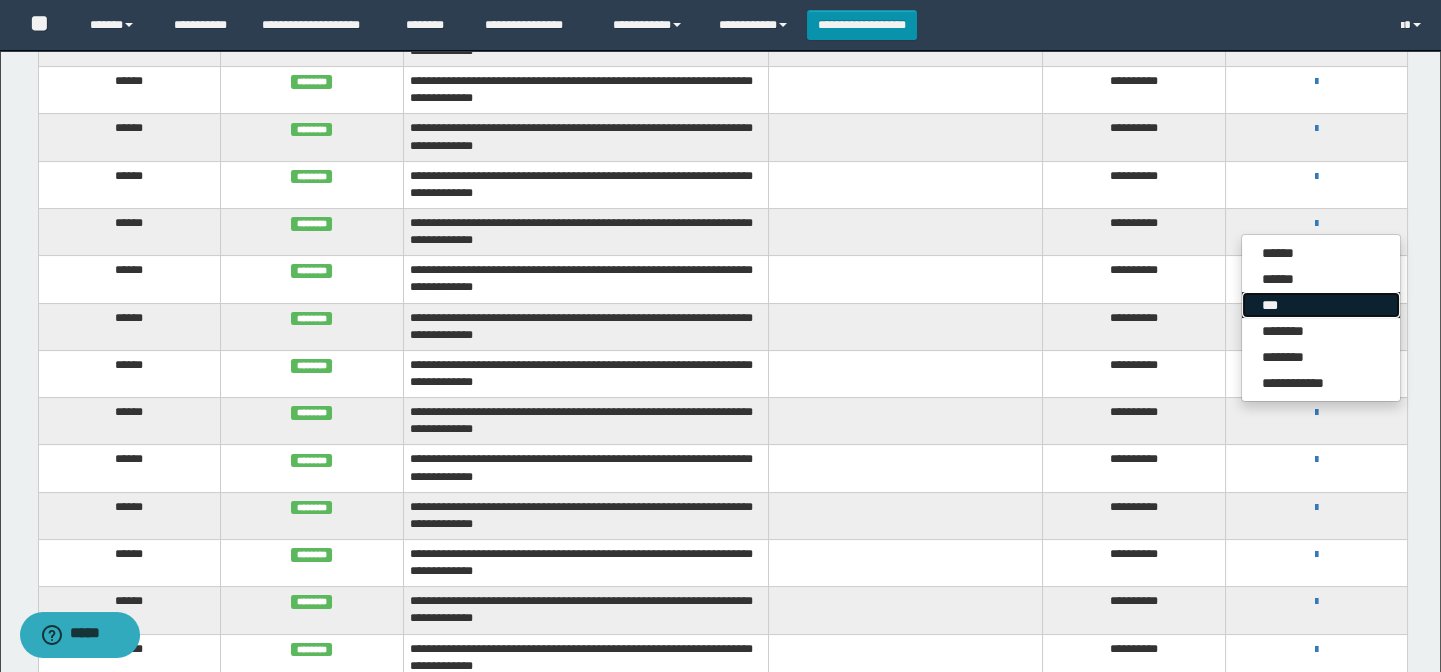click on "***" at bounding box center (1321, 305) 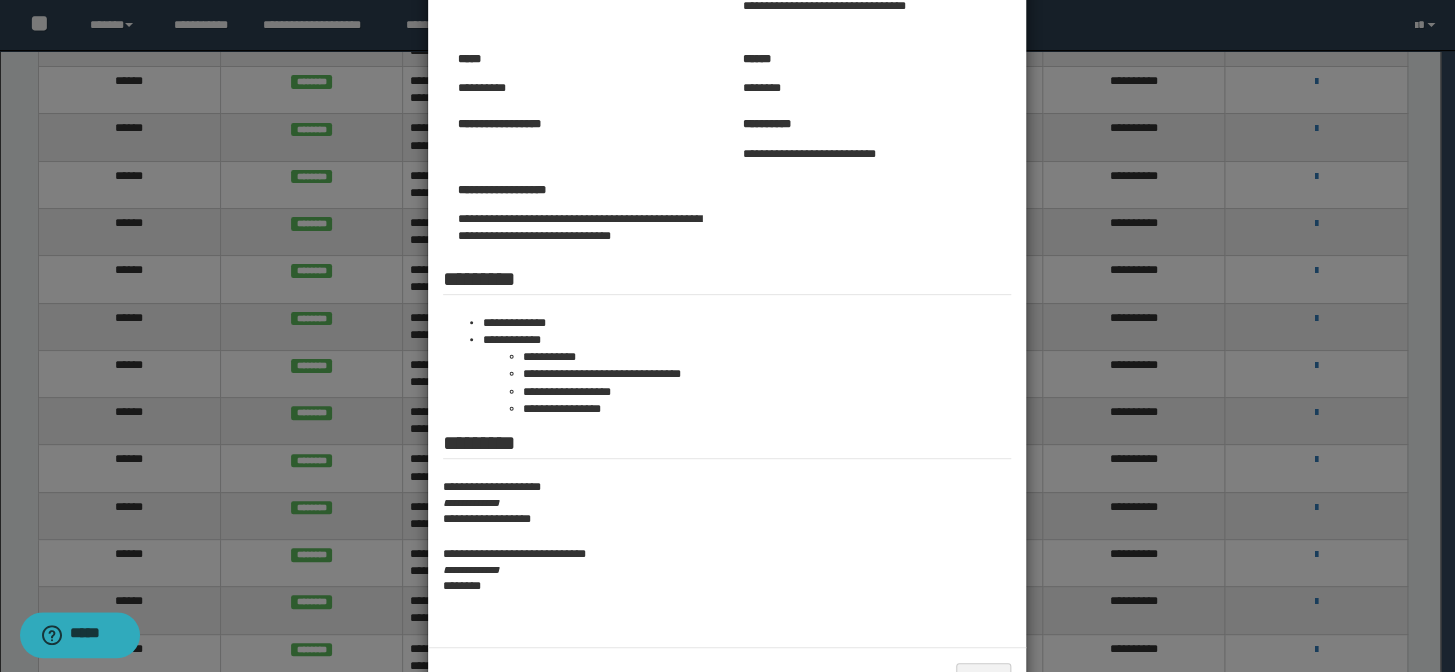 scroll, scrollTop: 0, scrollLeft: 0, axis: both 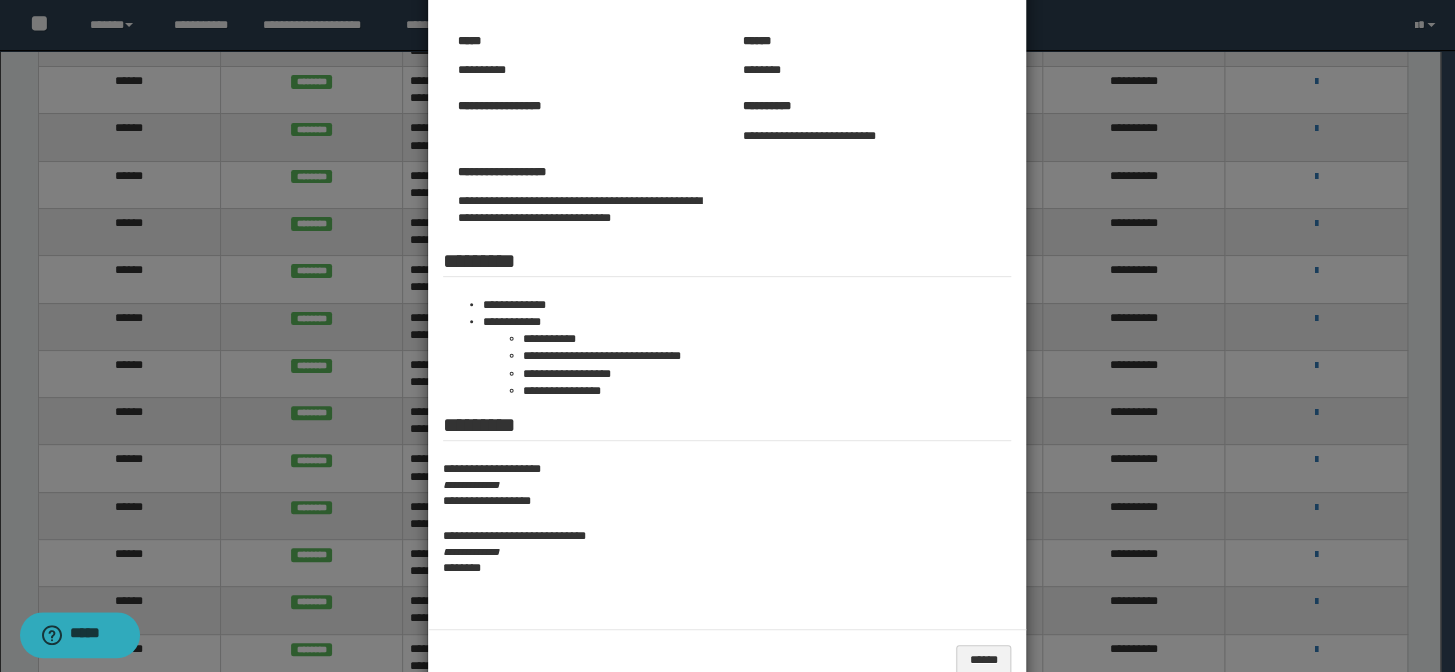 click at bounding box center [727, 270] 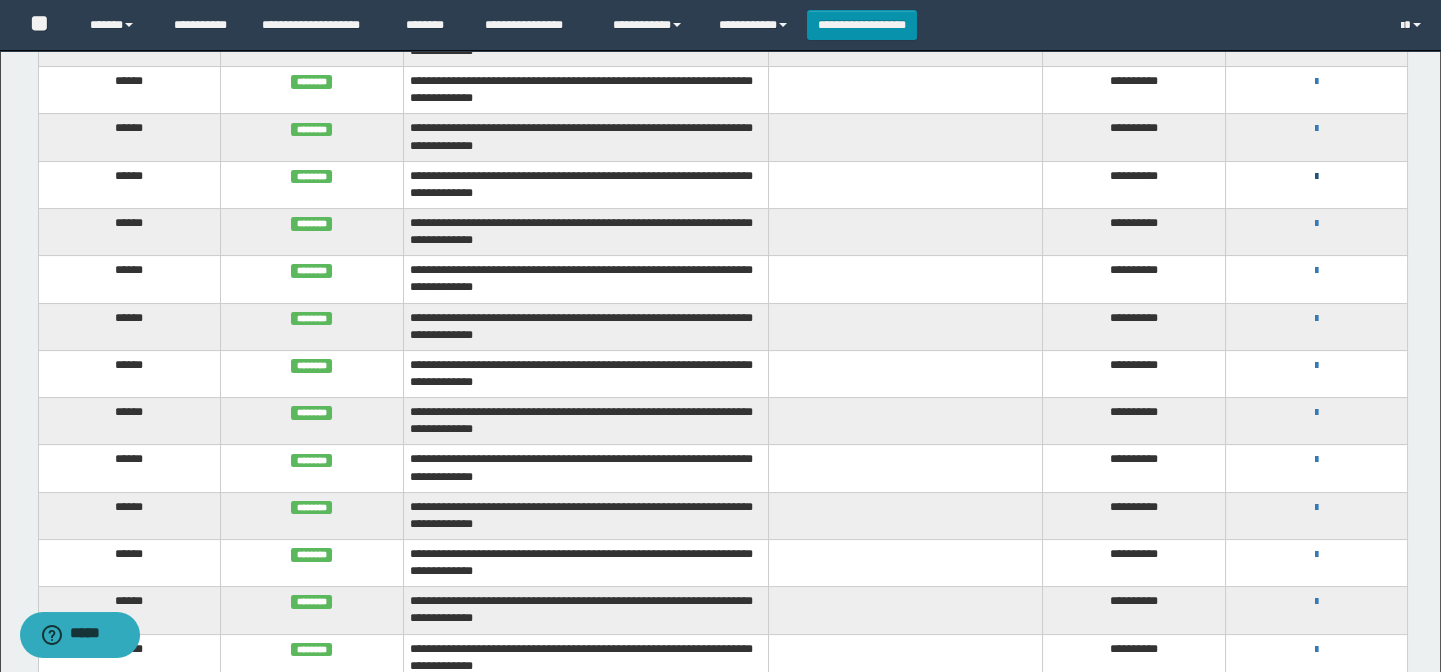 click at bounding box center (1316, 177) 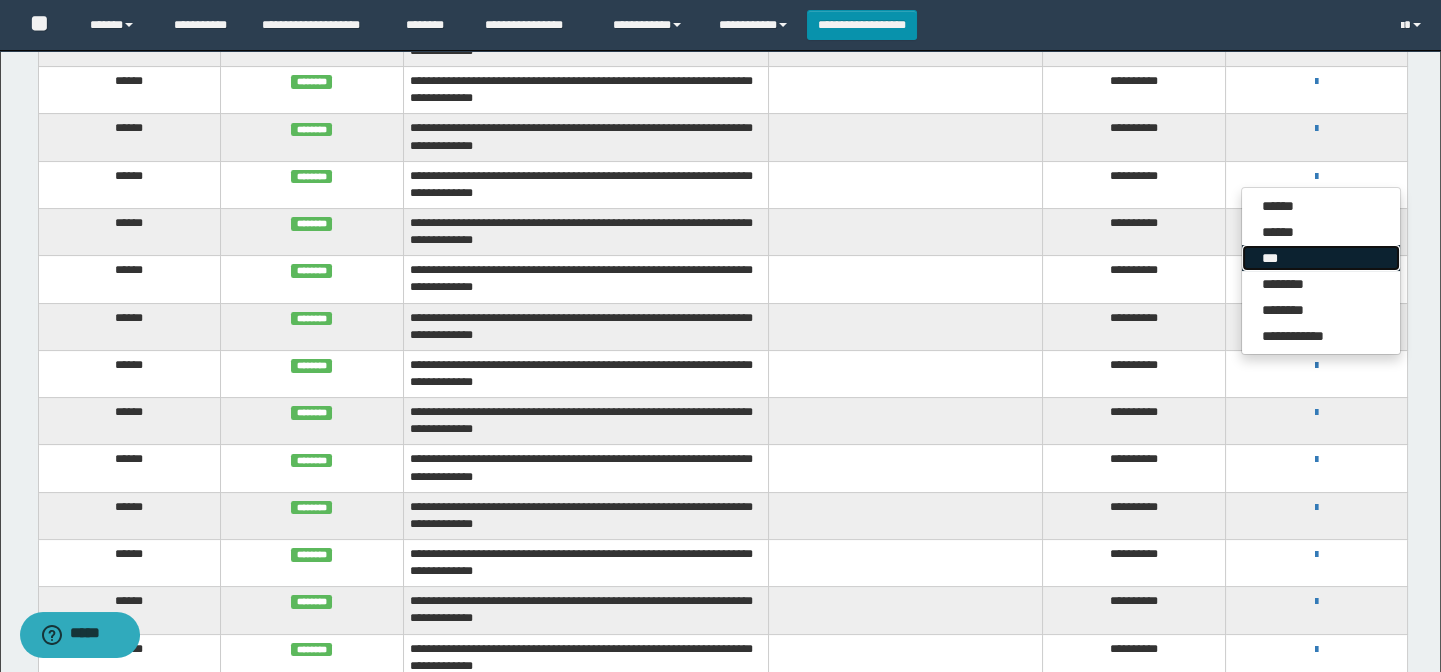 click on "***" at bounding box center [1321, 258] 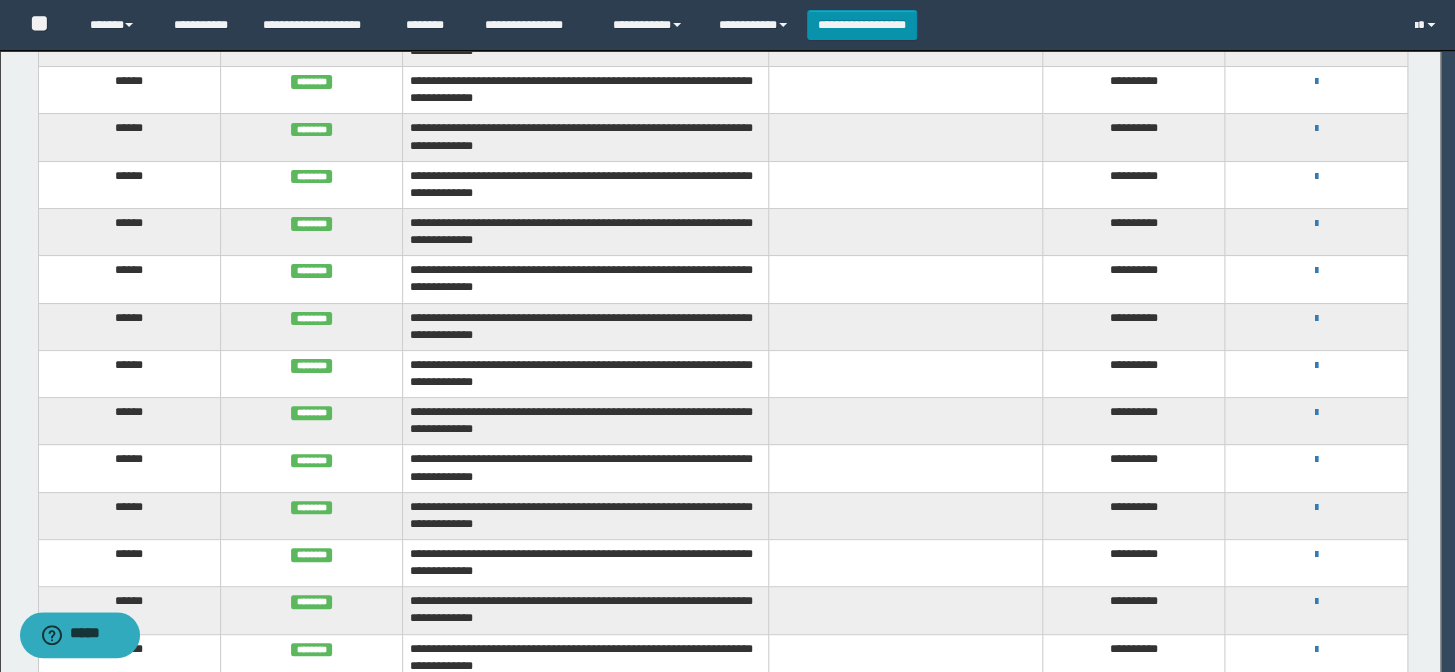 scroll, scrollTop: 0, scrollLeft: 0, axis: both 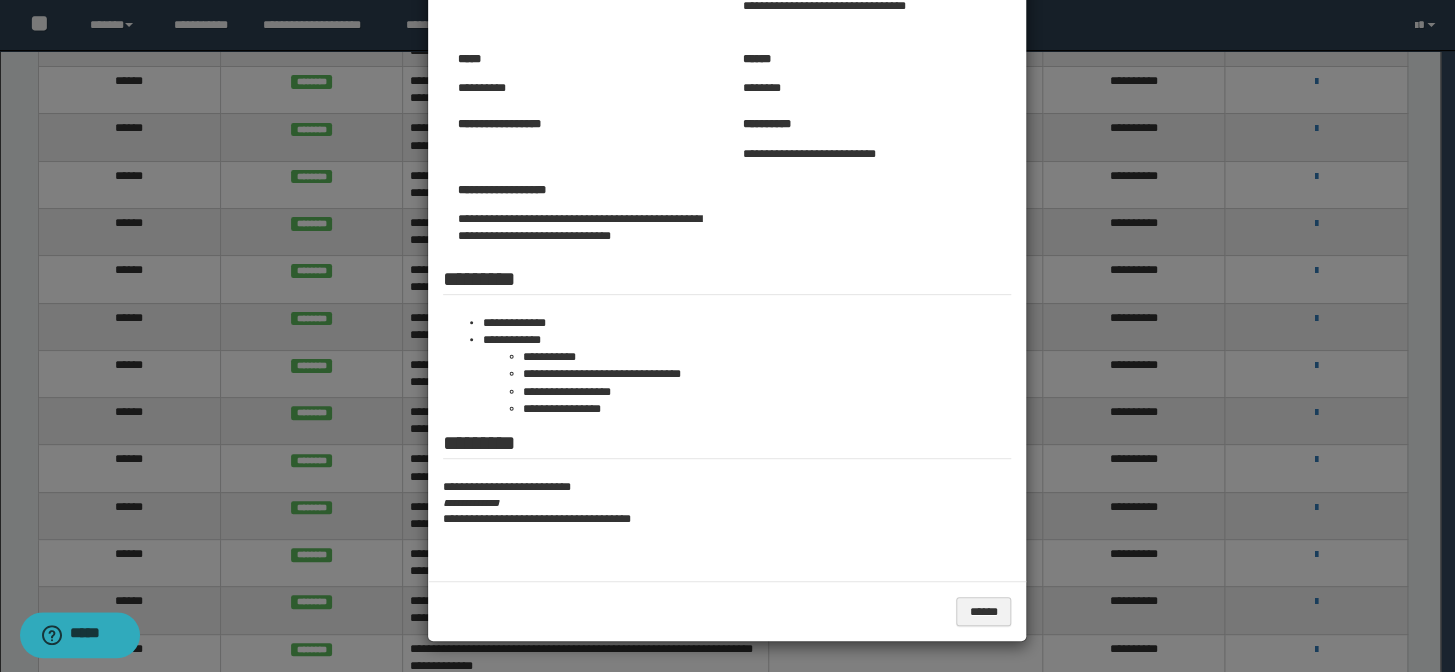 drag, startPoint x: 1169, startPoint y: 353, endPoint x: 1198, endPoint y: 299, distance: 61.294373 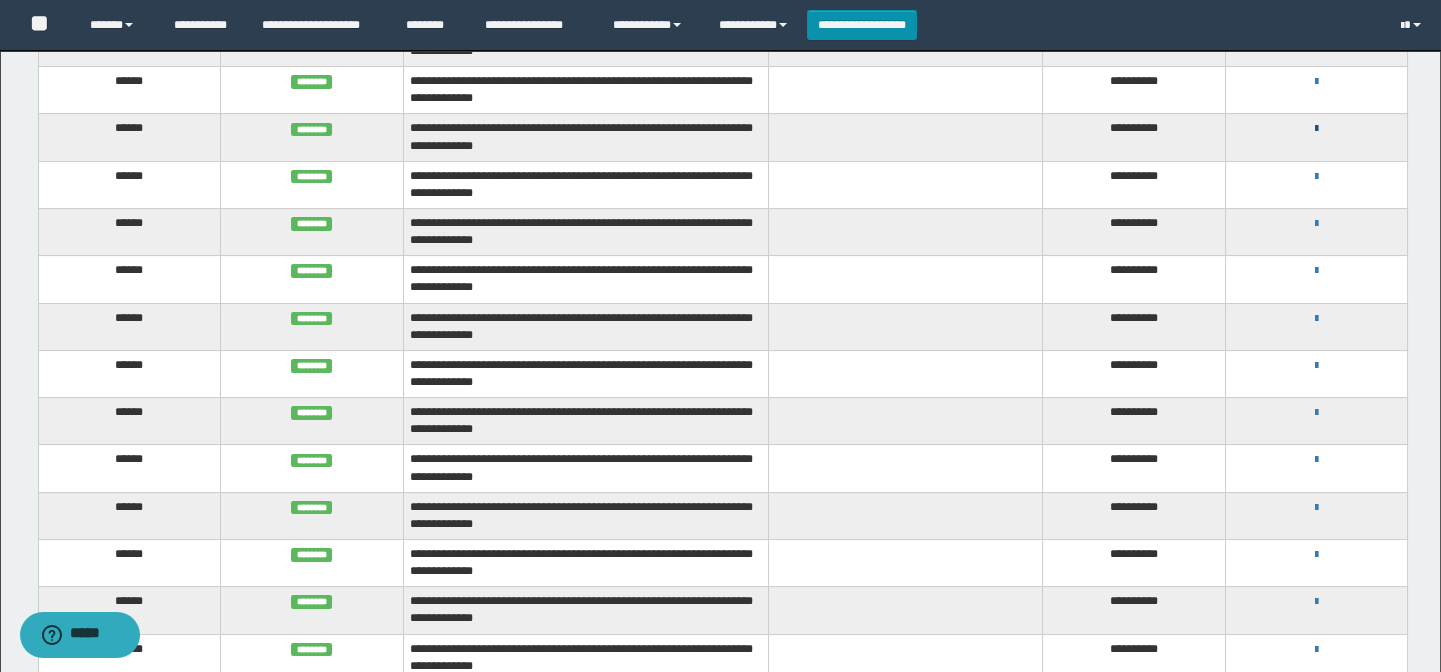 click at bounding box center [1316, 129] 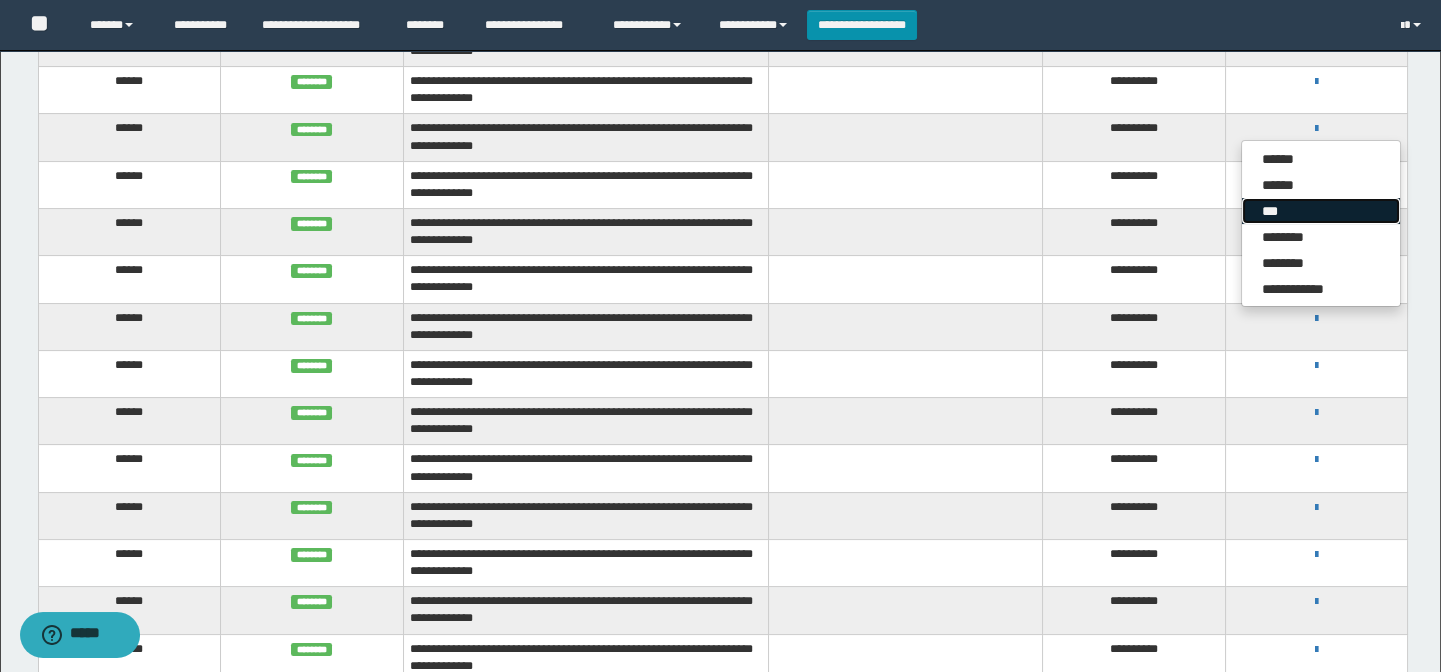 click on "***" at bounding box center [1321, 211] 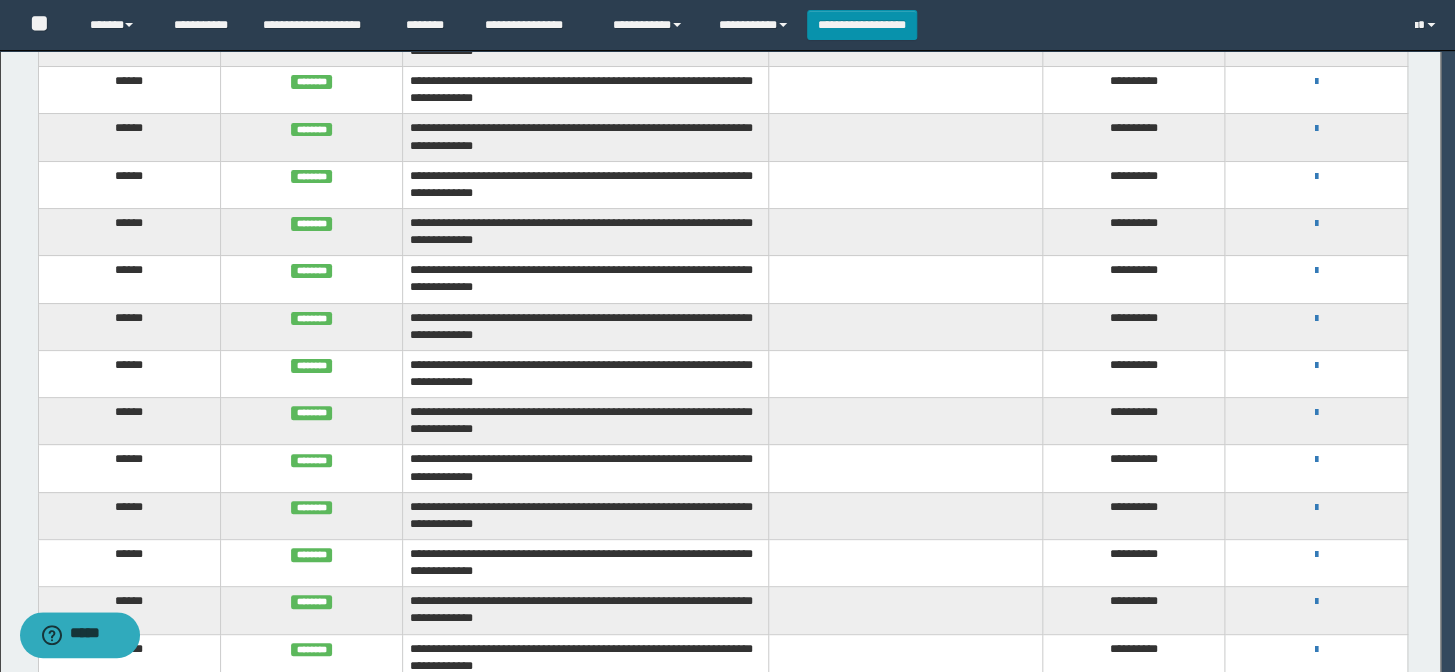 scroll, scrollTop: 0, scrollLeft: 0, axis: both 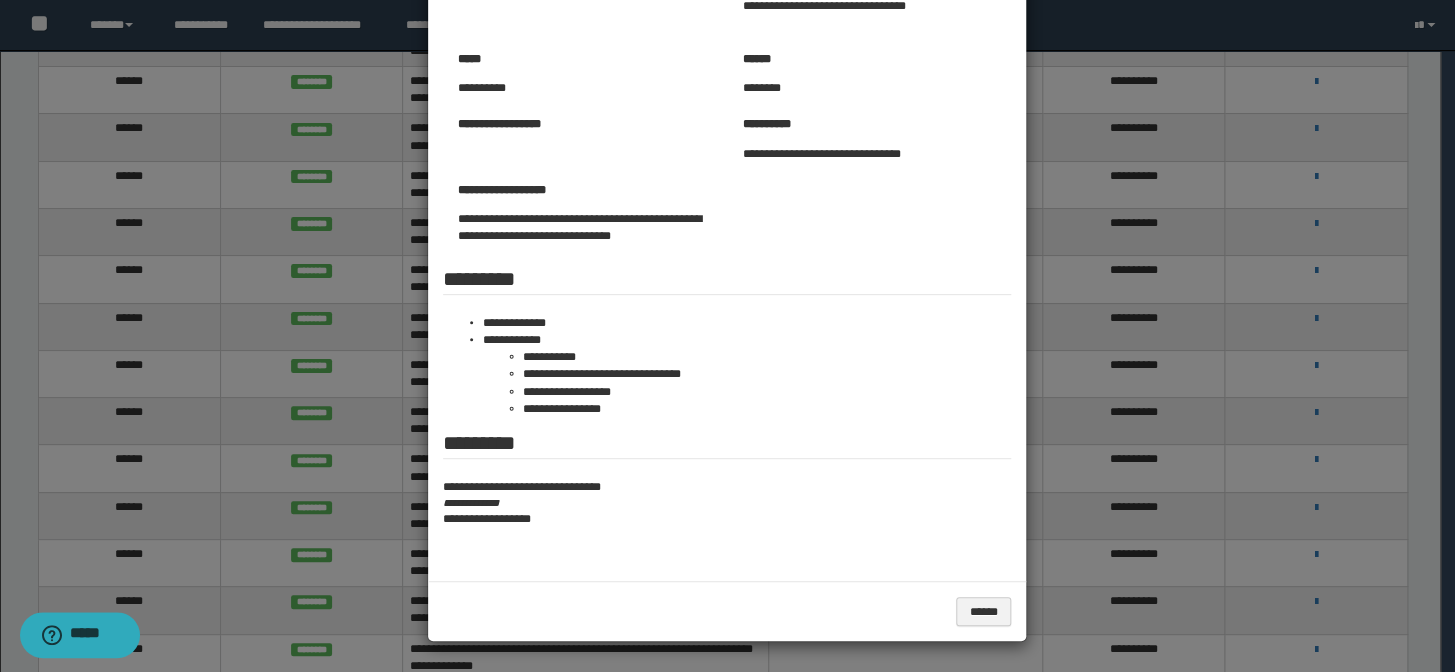 click on "**********" at bounding box center (727, 371) 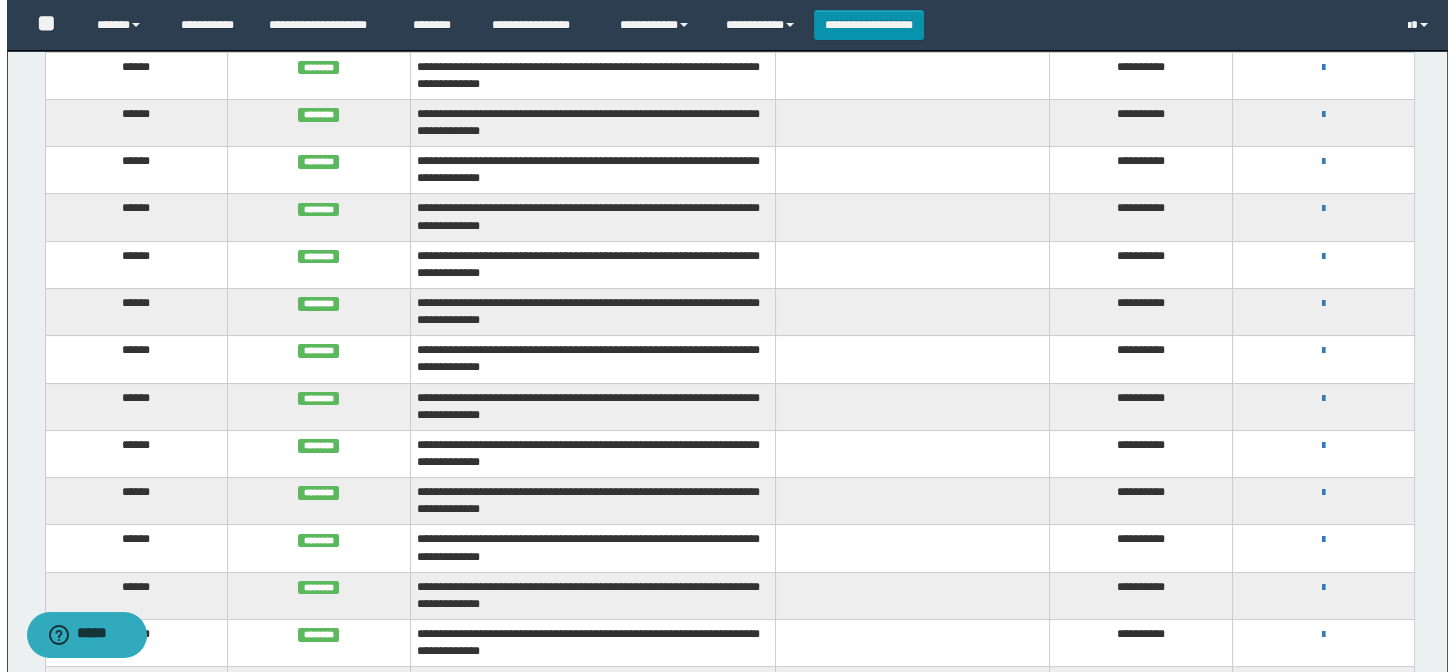 scroll, scrollTop: 636, scrollLeft: 0, axis: vertical 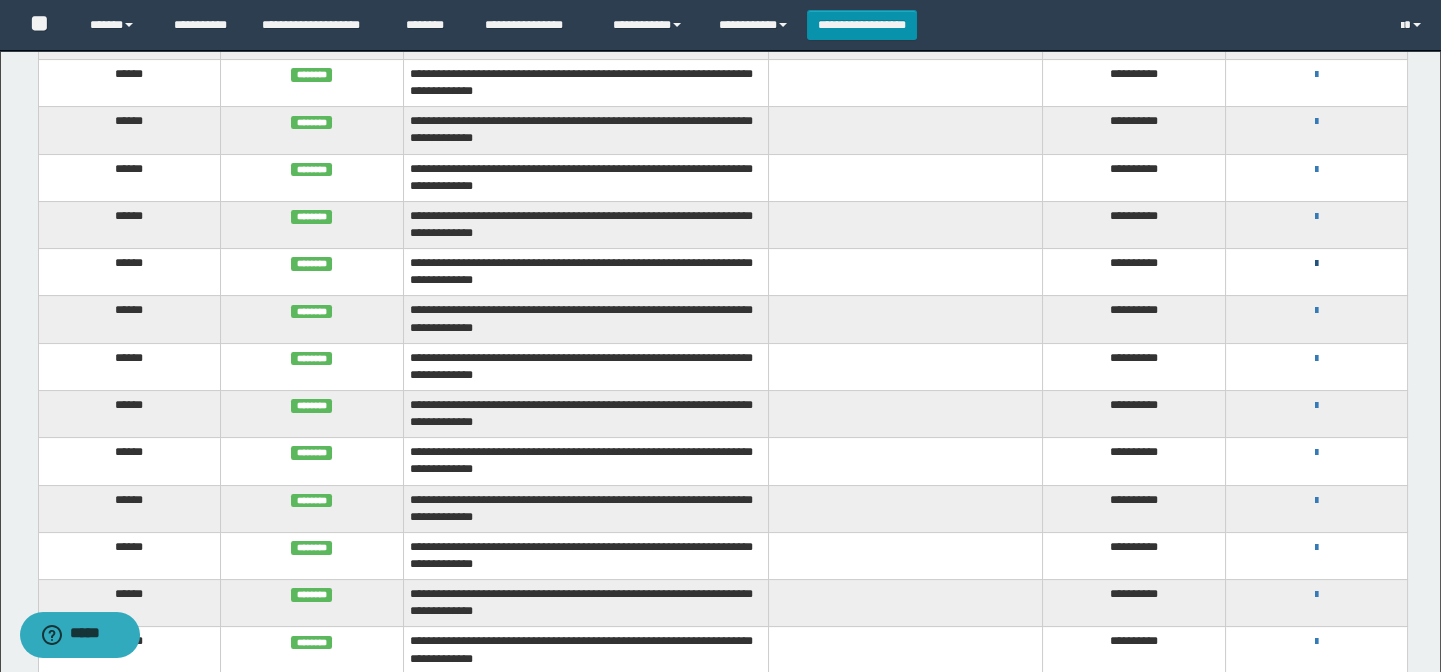 click at bounding box center [1316, 264] 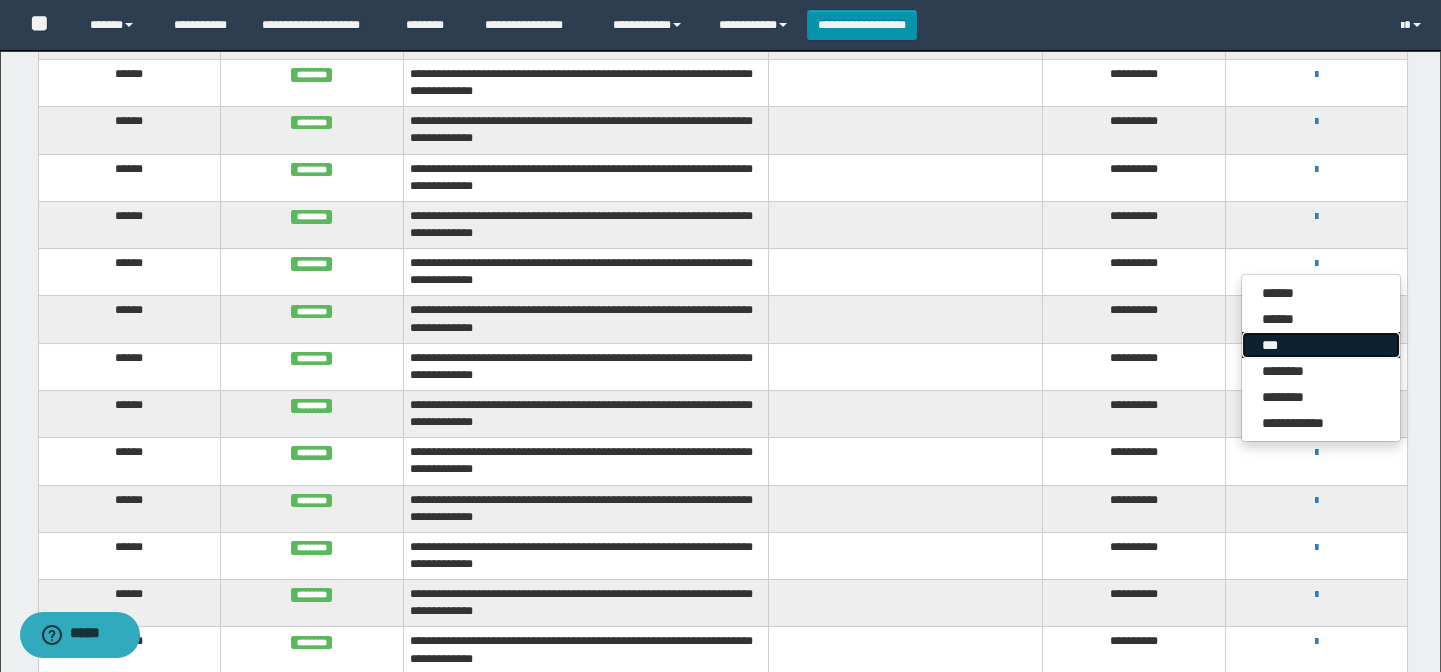 click on "***" at bounding box center [1321, 345] 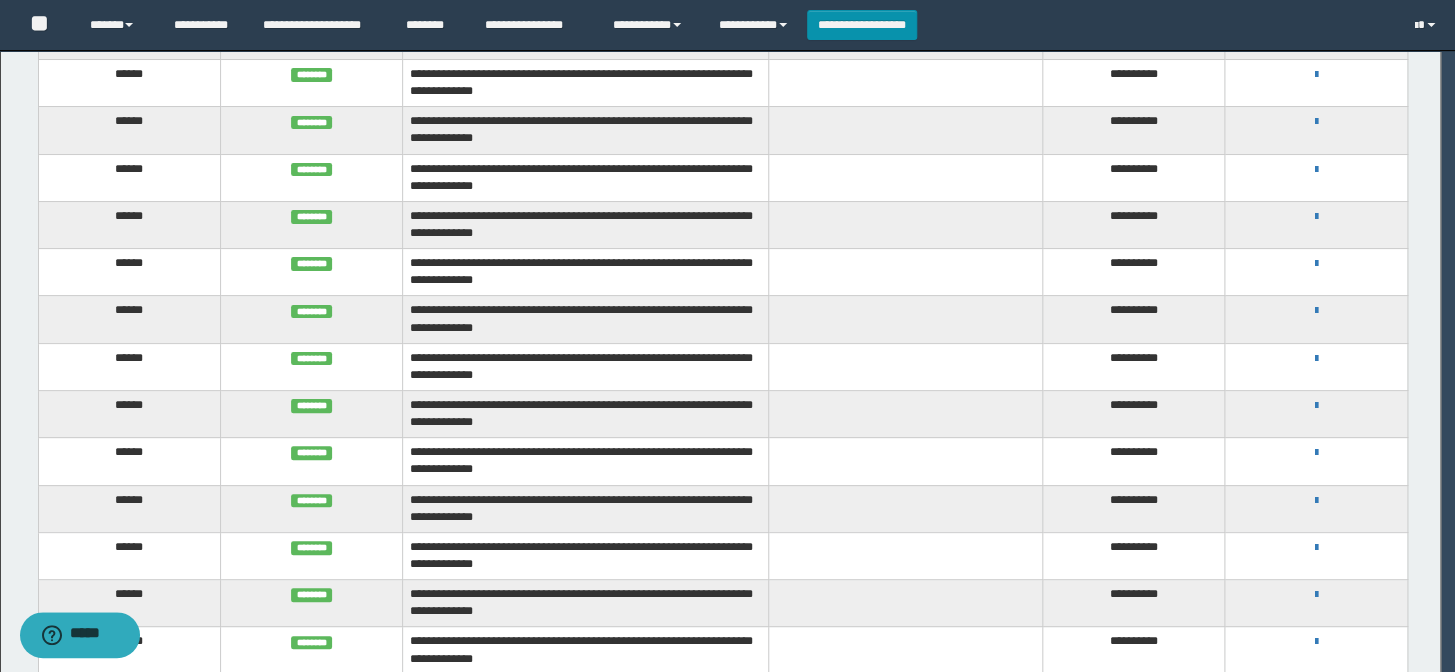 scroll, scrollTop: 0, scrollLeft: 0, axis: both 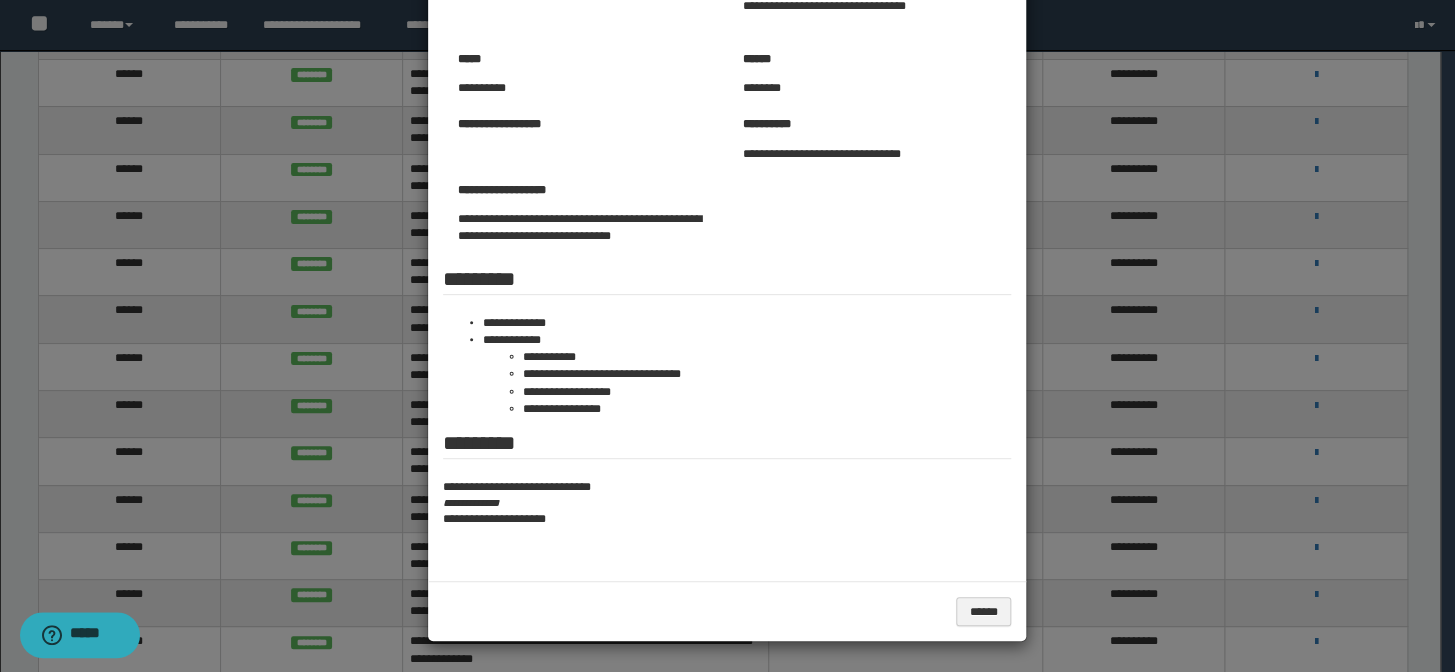 click at bounding box center (727, 254) 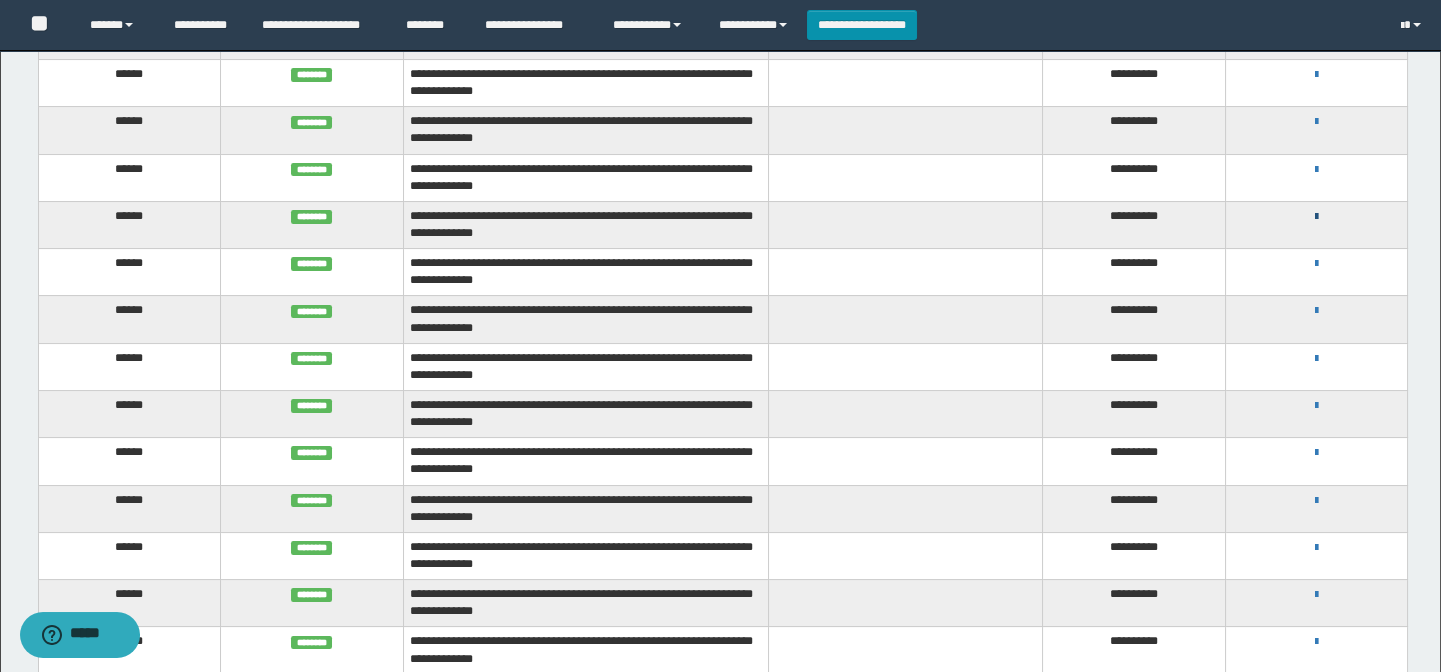 click at bounding box center [1316, 217] 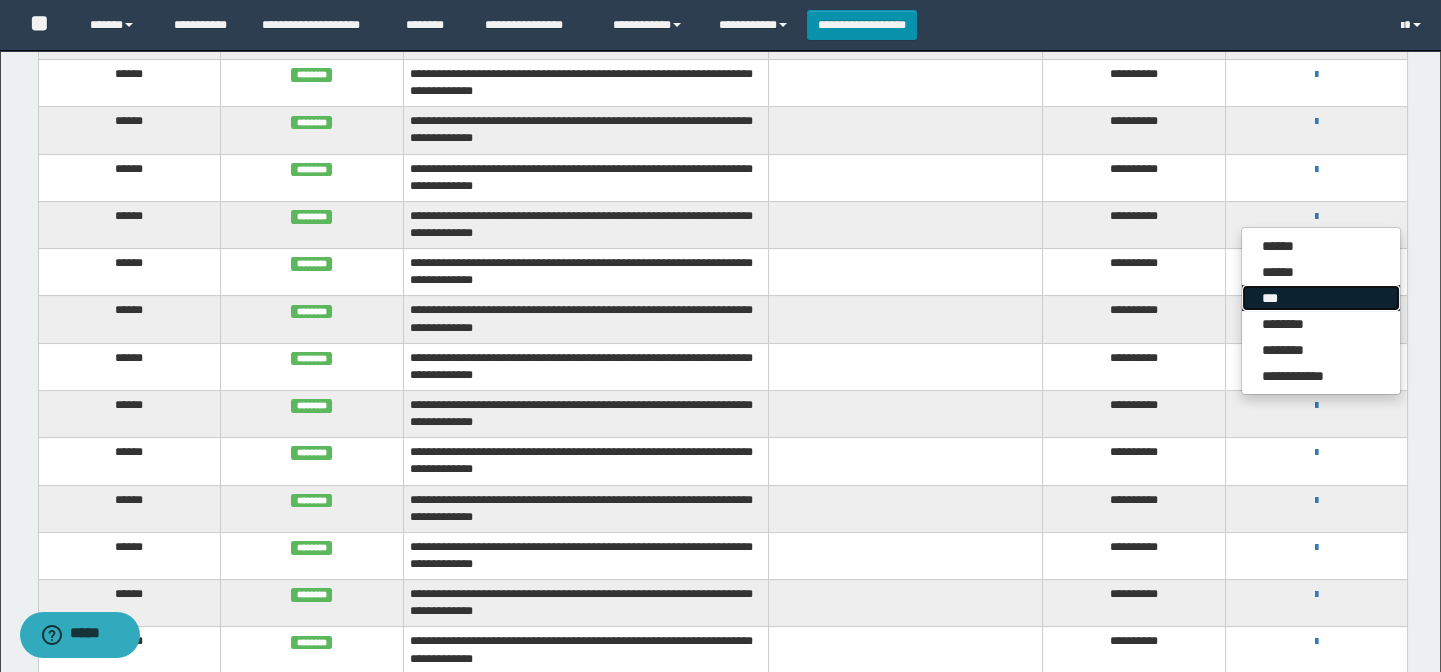 click on "***" at bounding box center [1321, 298] 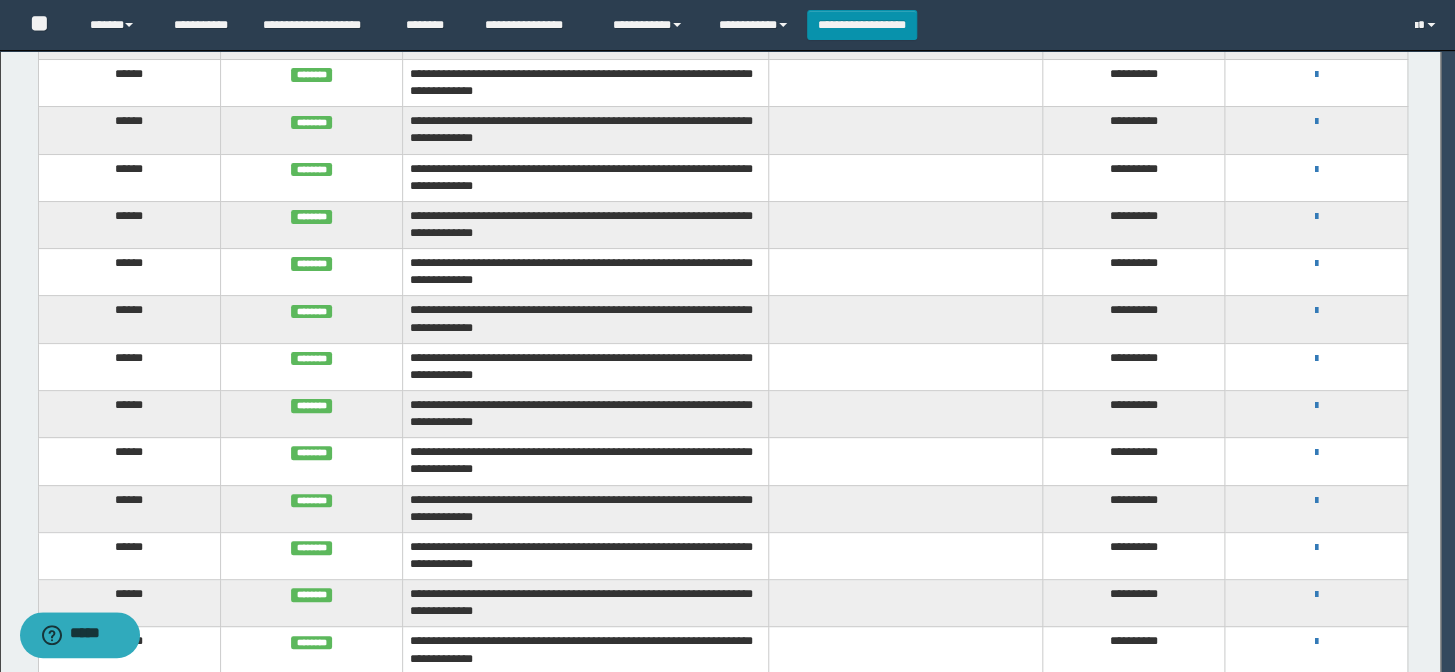 scroll, scrollTop: 0, scrollLeft: 0, axis: both 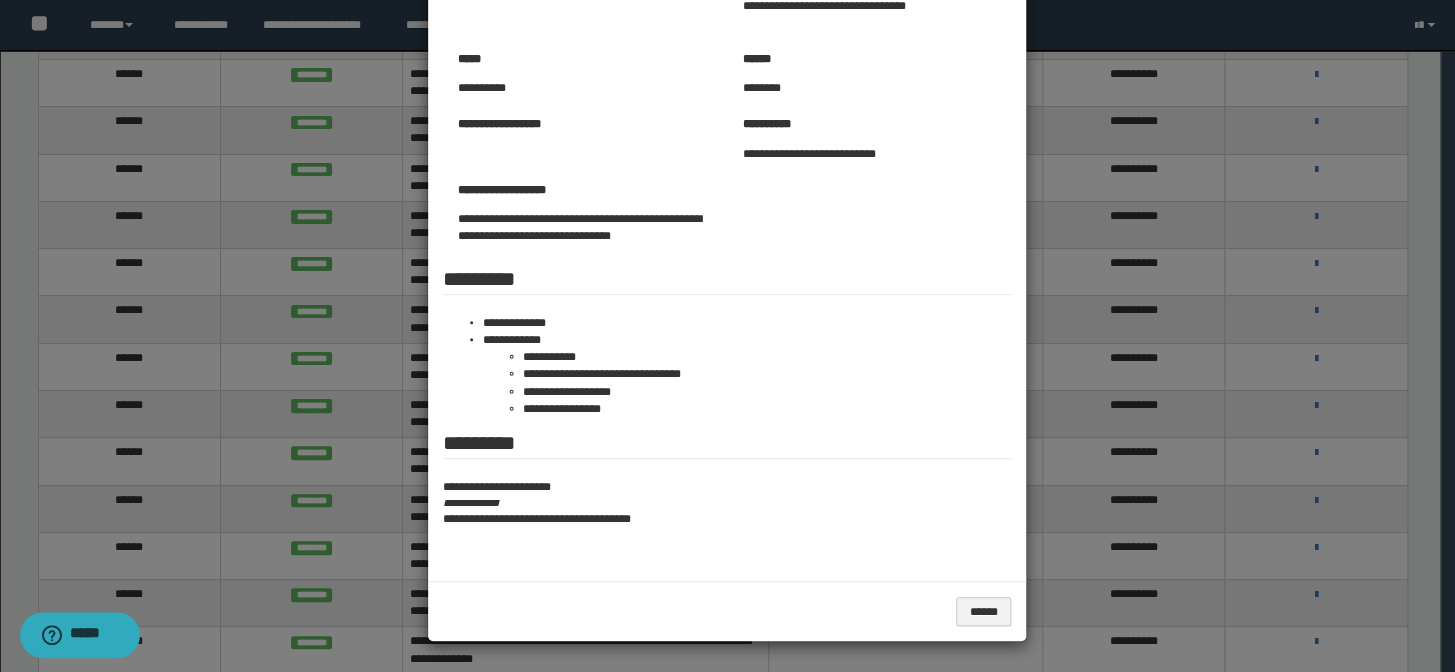 click at bounding box center (727, 254) 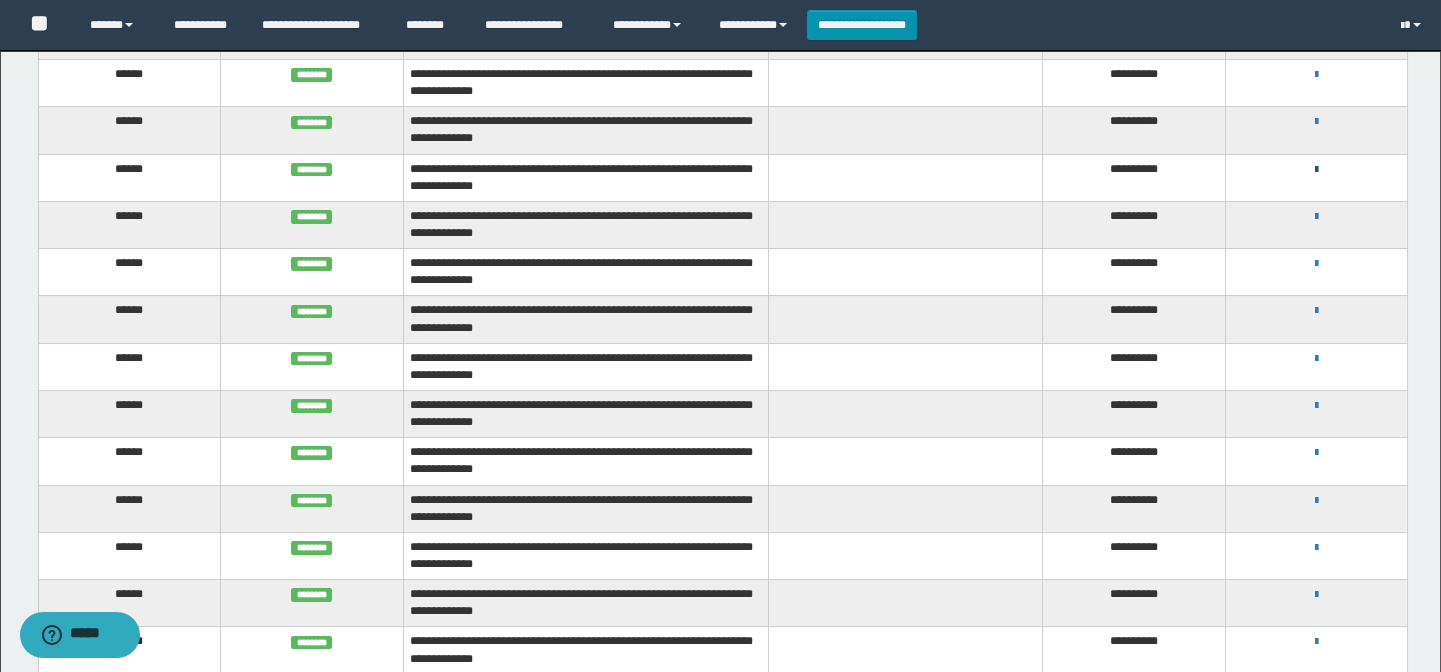 click at bounding box center [1316, 170] 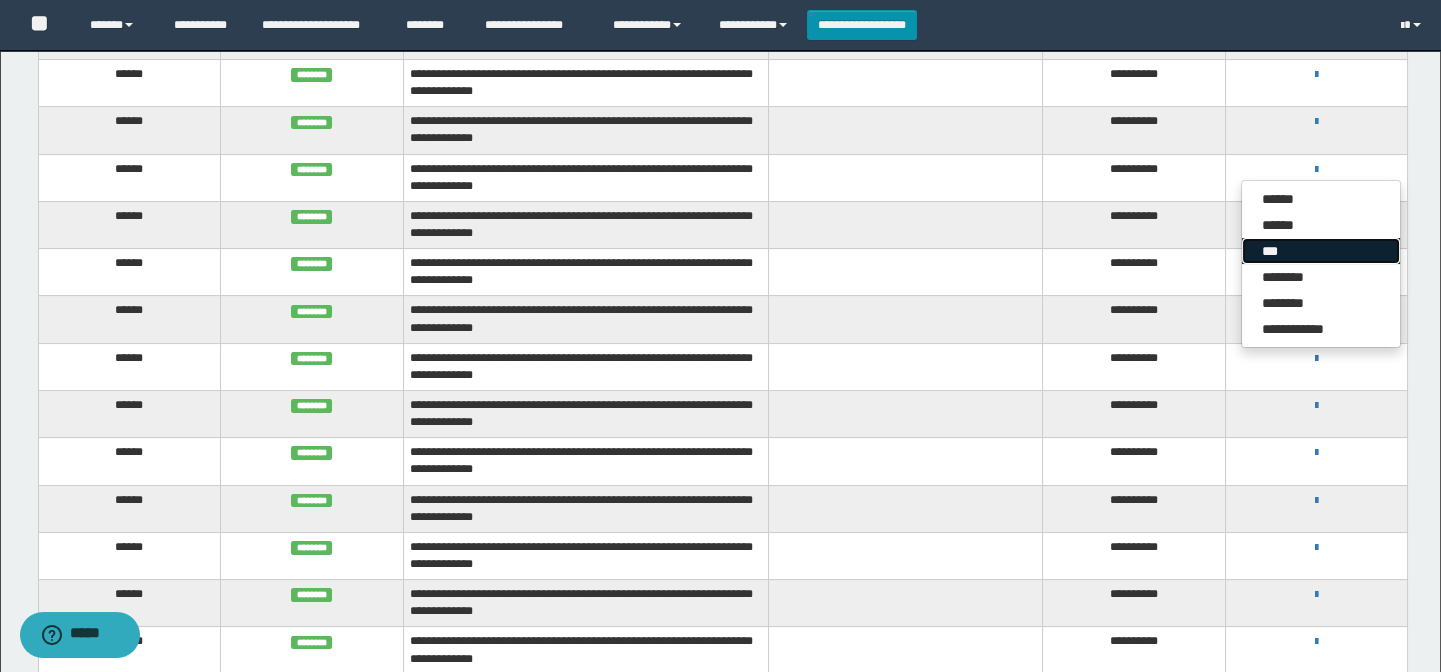click on "***" at bounding box center [1321, 251] 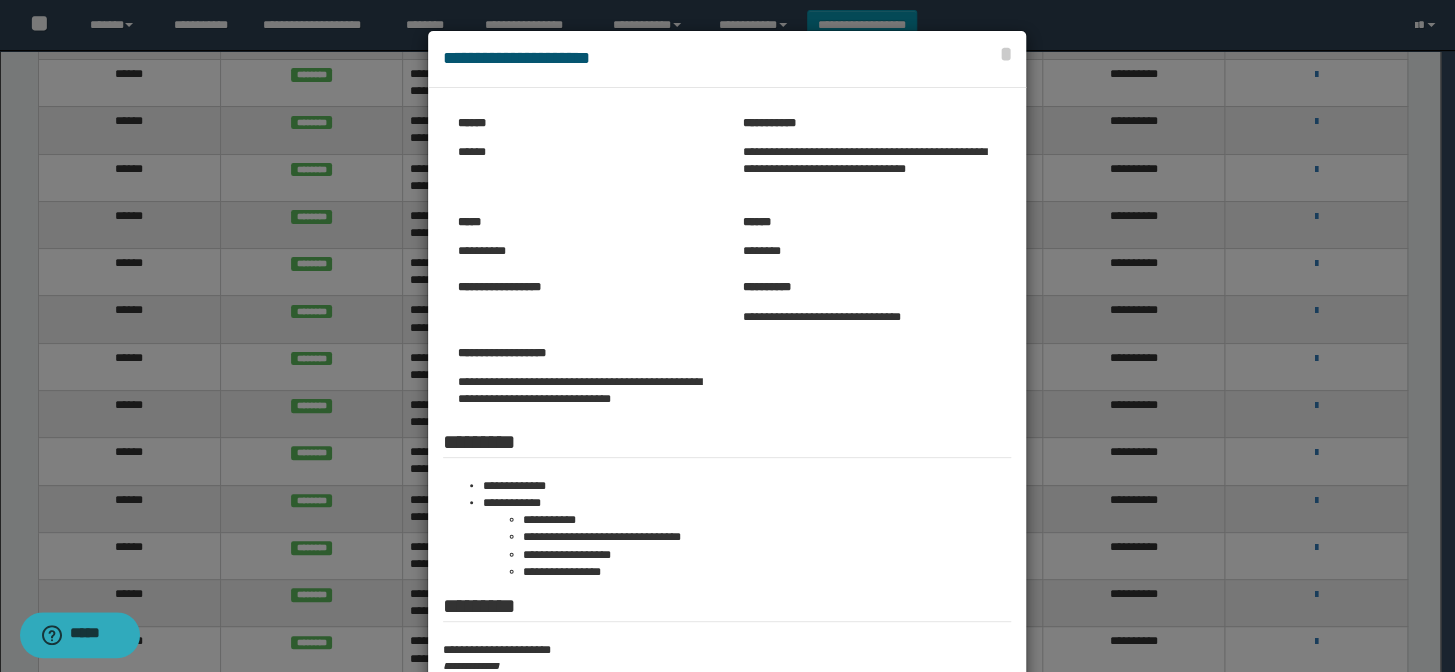 scroll, scrollTop: 163, scrollLeft: 0, axis: vertical 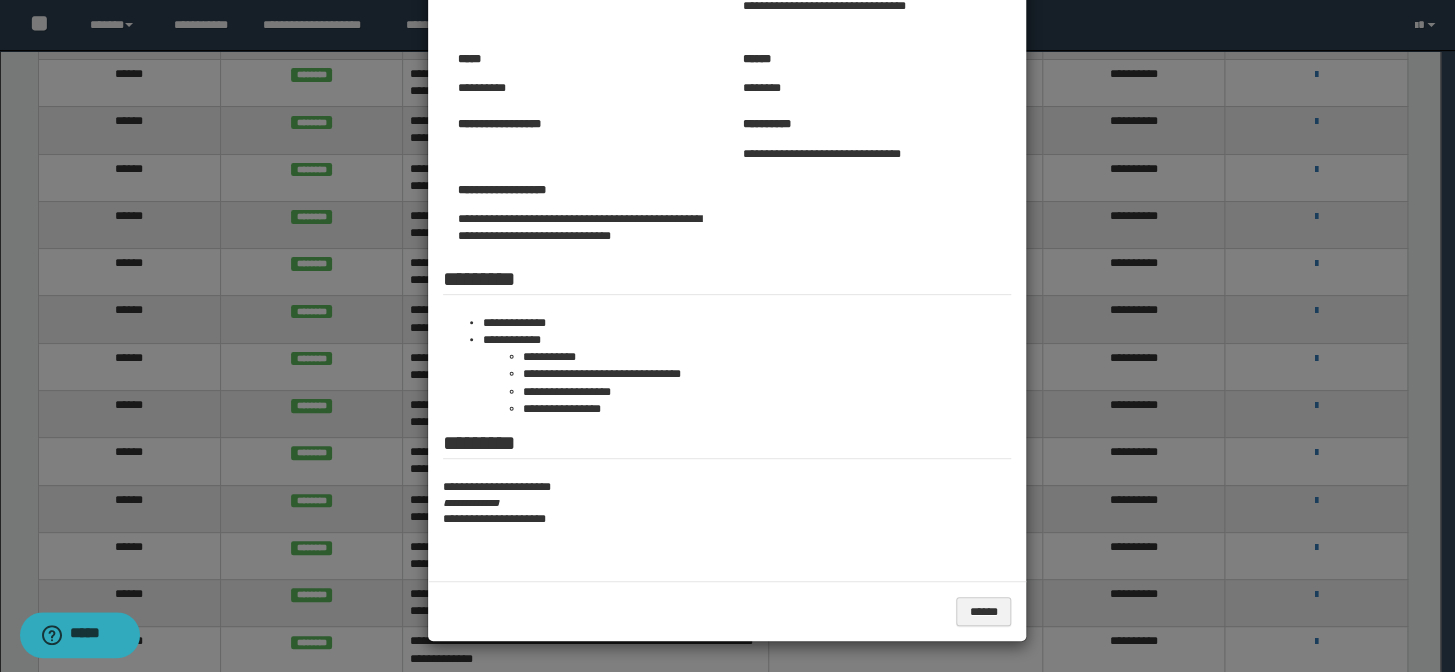 drag, startPoint x: 1212, startPoint y: 343, endPoint x: 1186, endPoint y: 349, distance: 26.683329 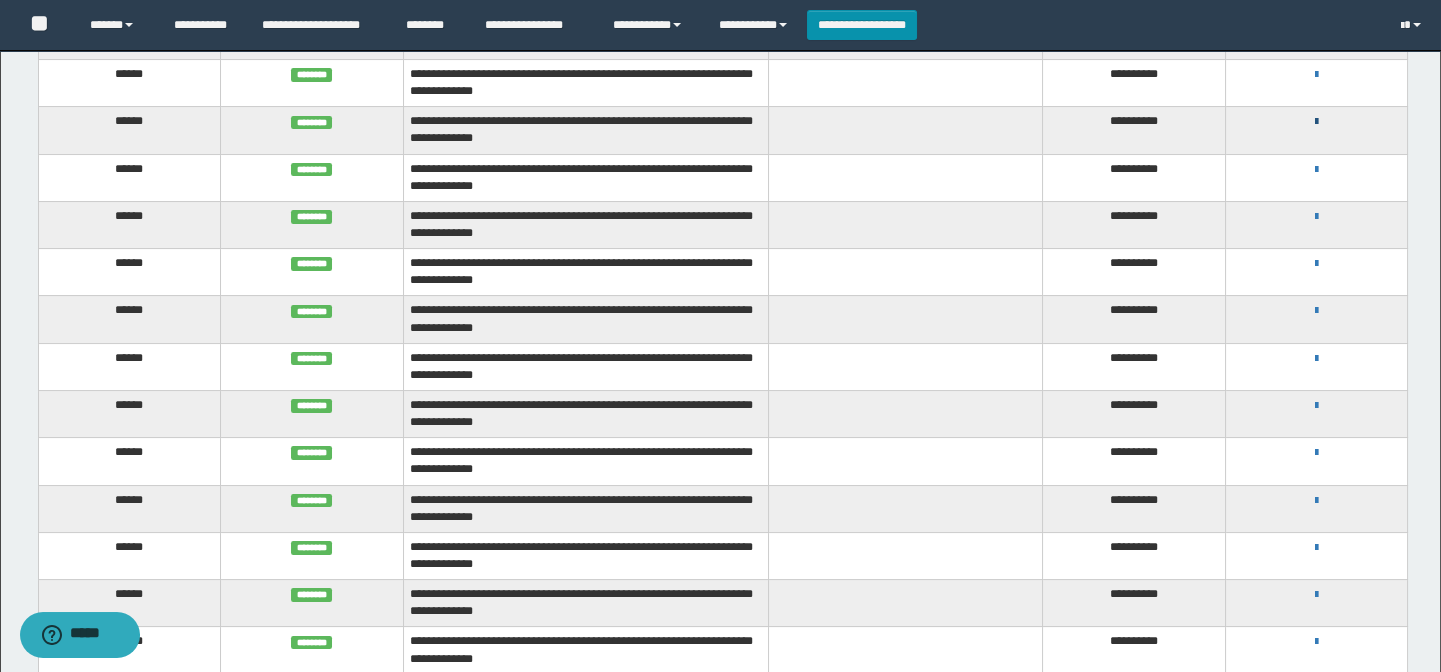 click at bounding box center [1316, 122] 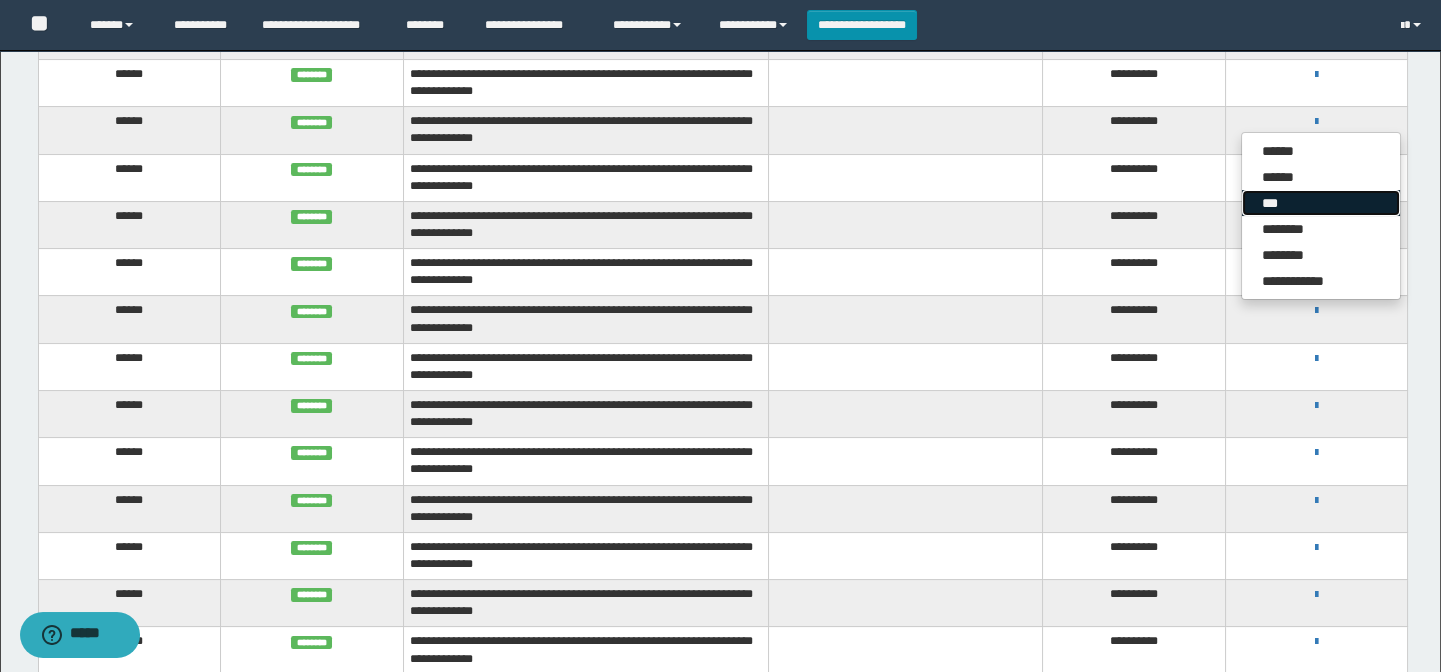 click on "***" at bounding box center (1321, 203) 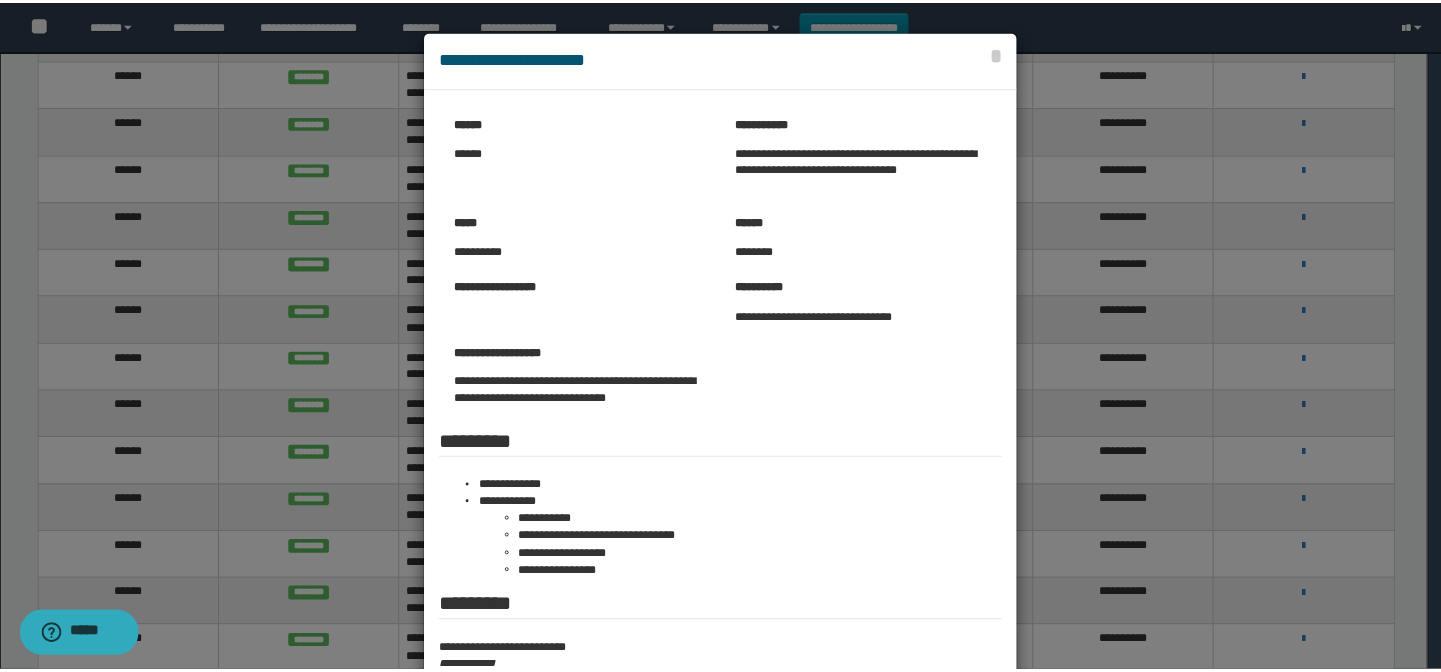 scroll, scrollTop: 163, scrollLeft: 0, axis: vertical 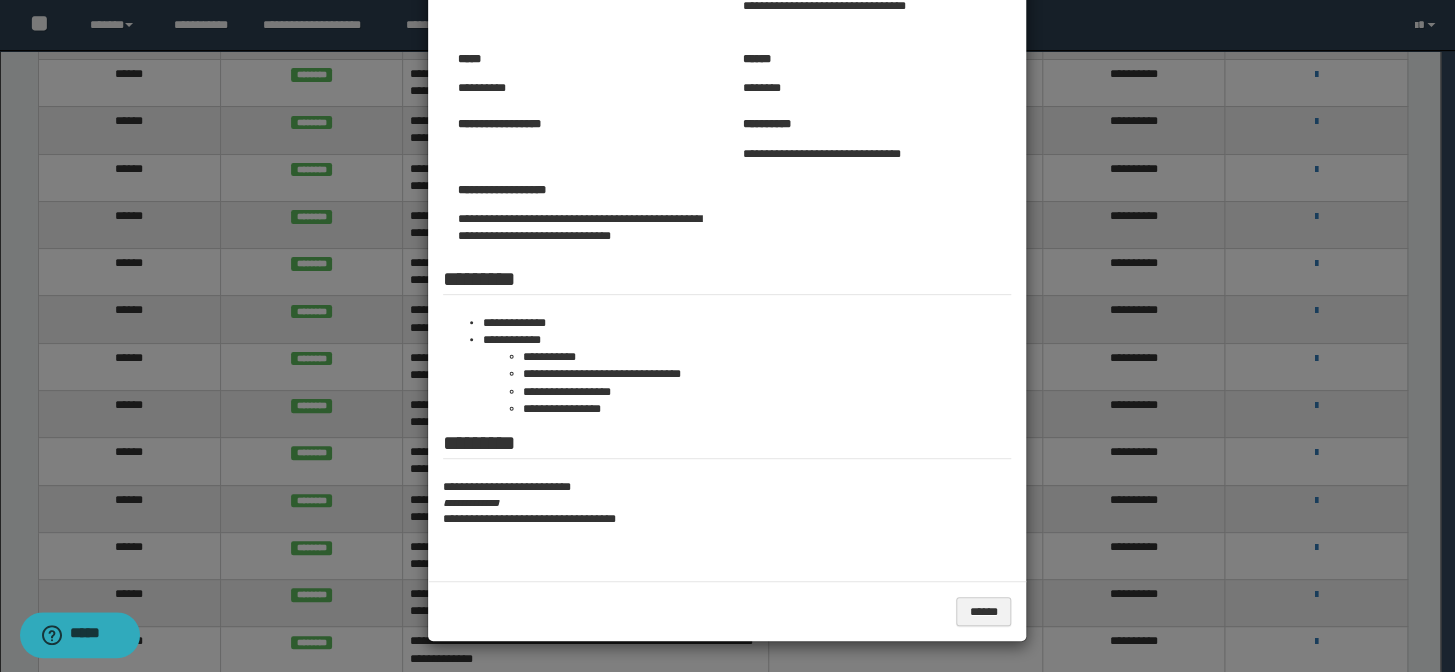 click at bounding box center [727, 254] 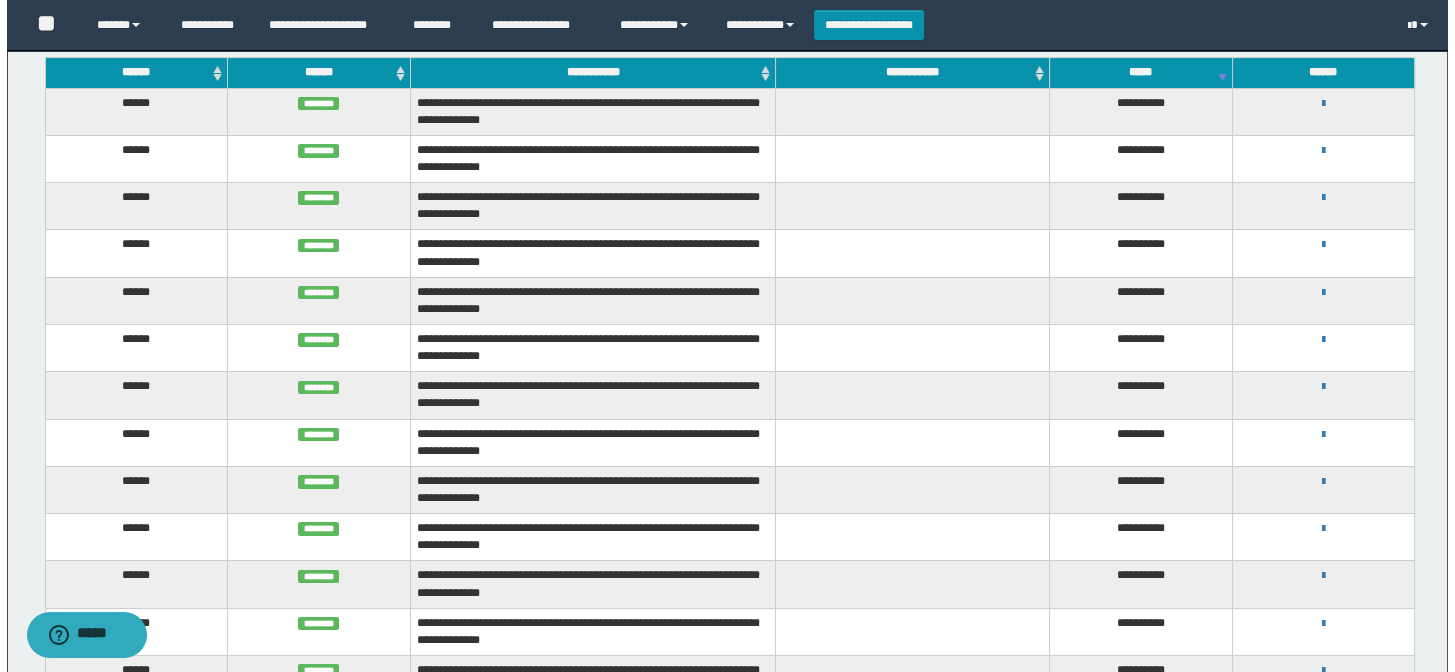 scroll, scrollTop: 363, scrollLeft: 0, axis: vertical 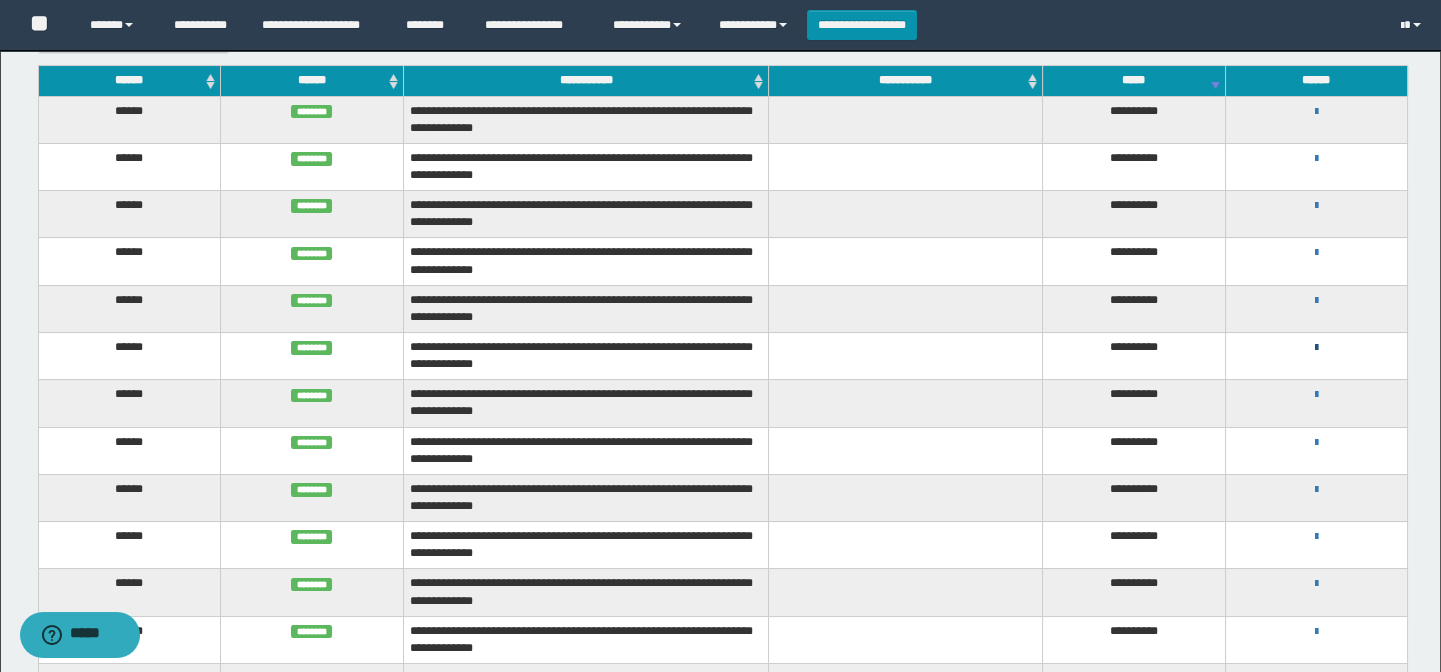 click at bounding box center [1316, 348] 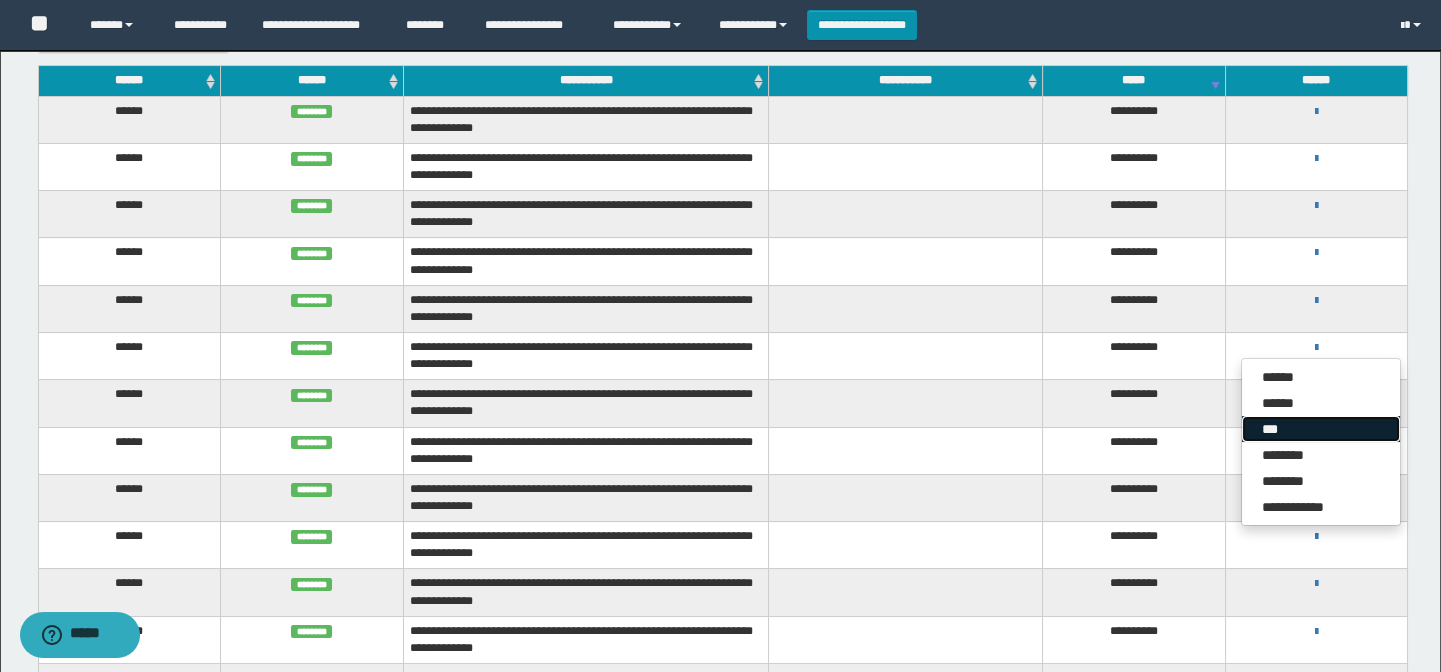 drag, startPoint x: 1281, startPoint y: 426, endPoint x: 1263, endPoint y: 429, distance: 18.248287 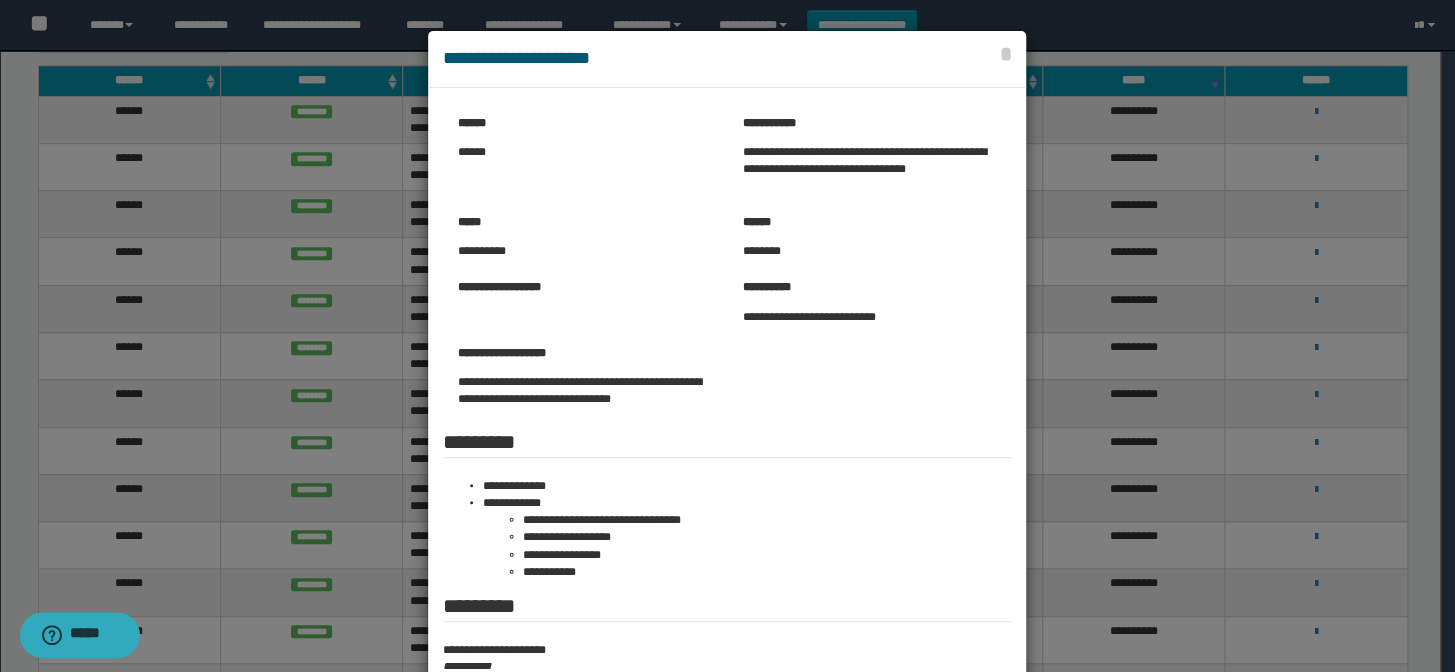 scroll, scrollTop: 163, scrollLeft: 0, axis: vertical 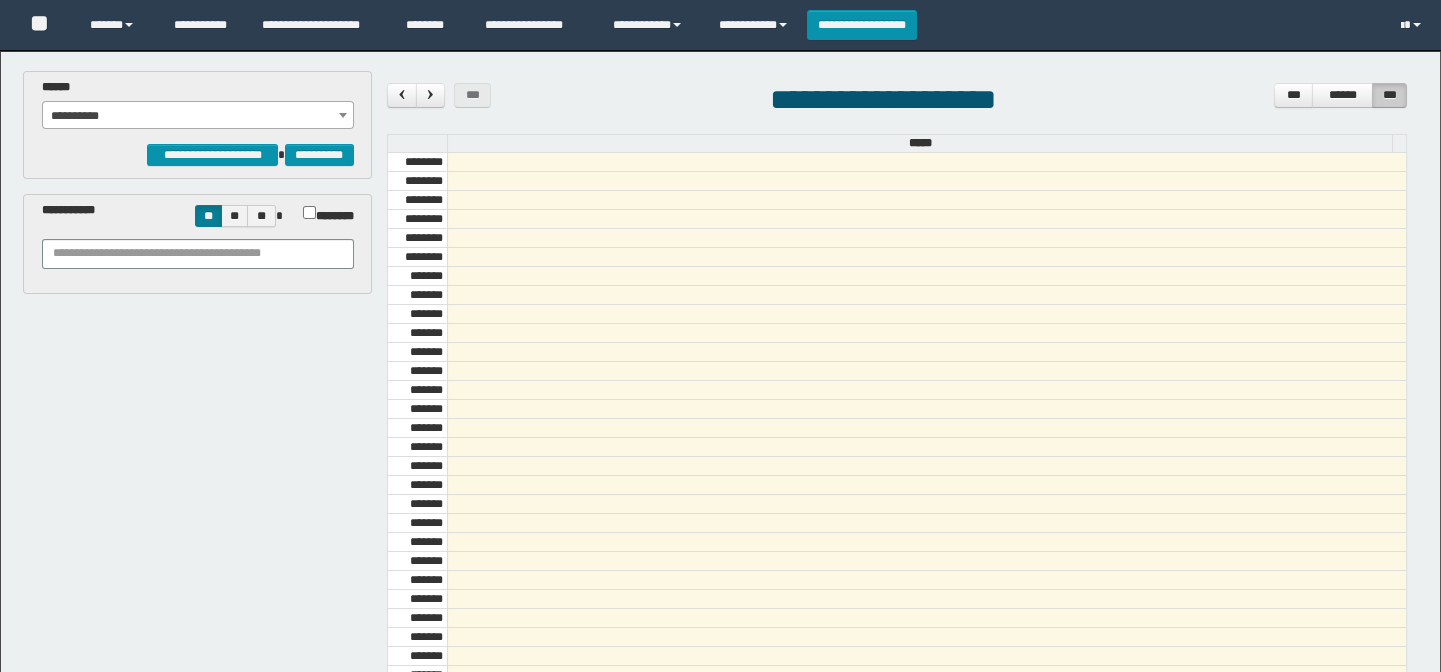 click on "**********" at bounding box center (198, 116) 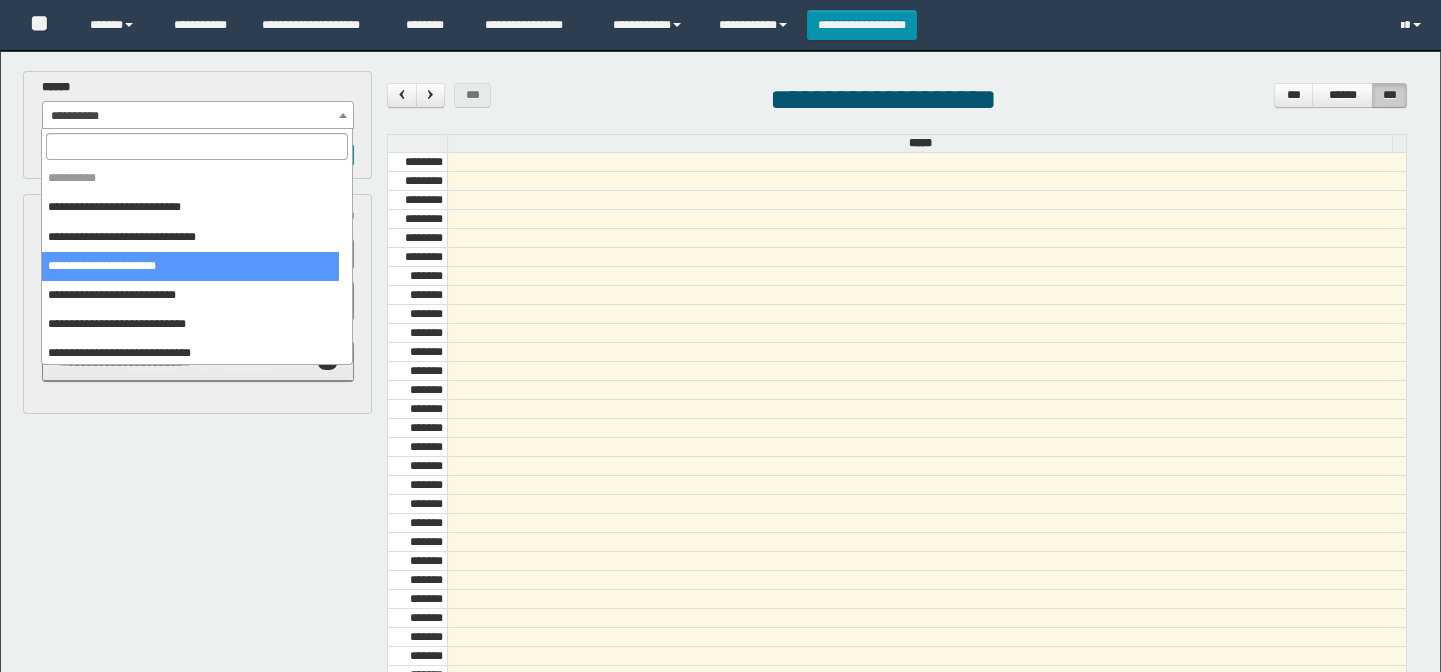 scroll, scrollTop: 681, scrollLeft: 0, axis: vertical 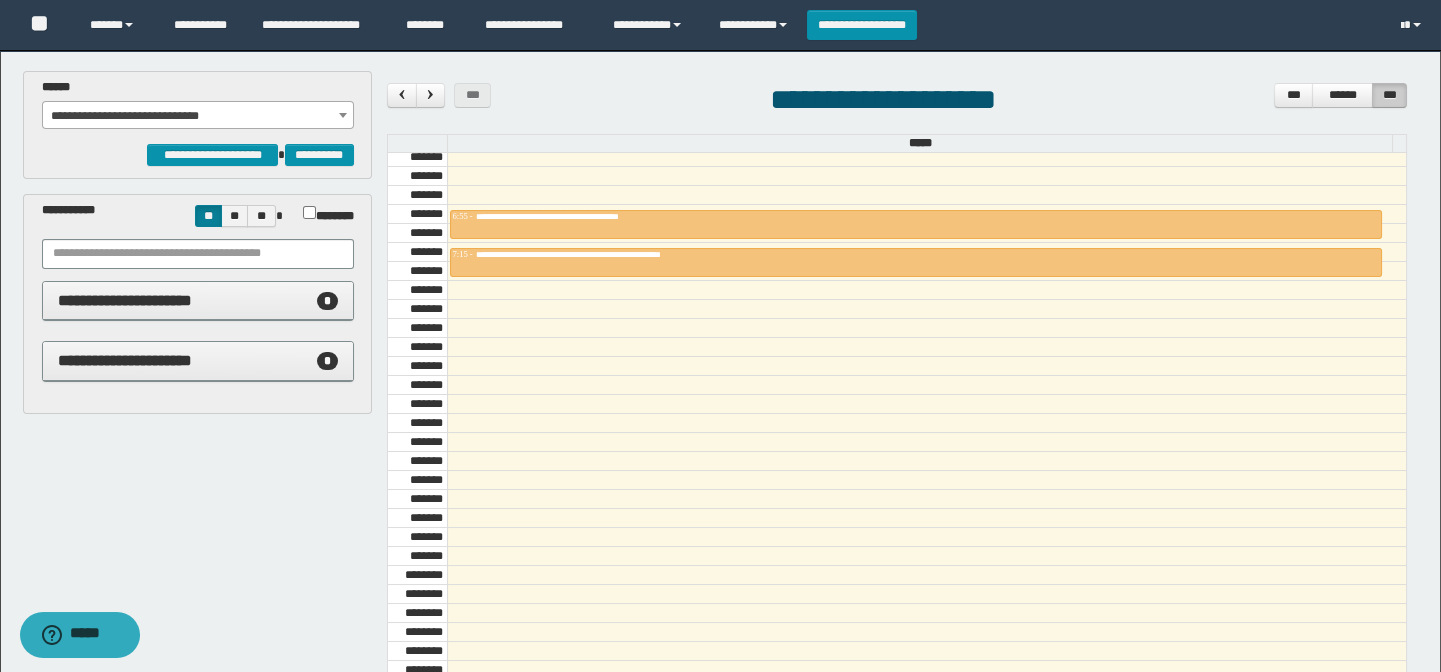 click on "**********" at bounding box center [198, 116] 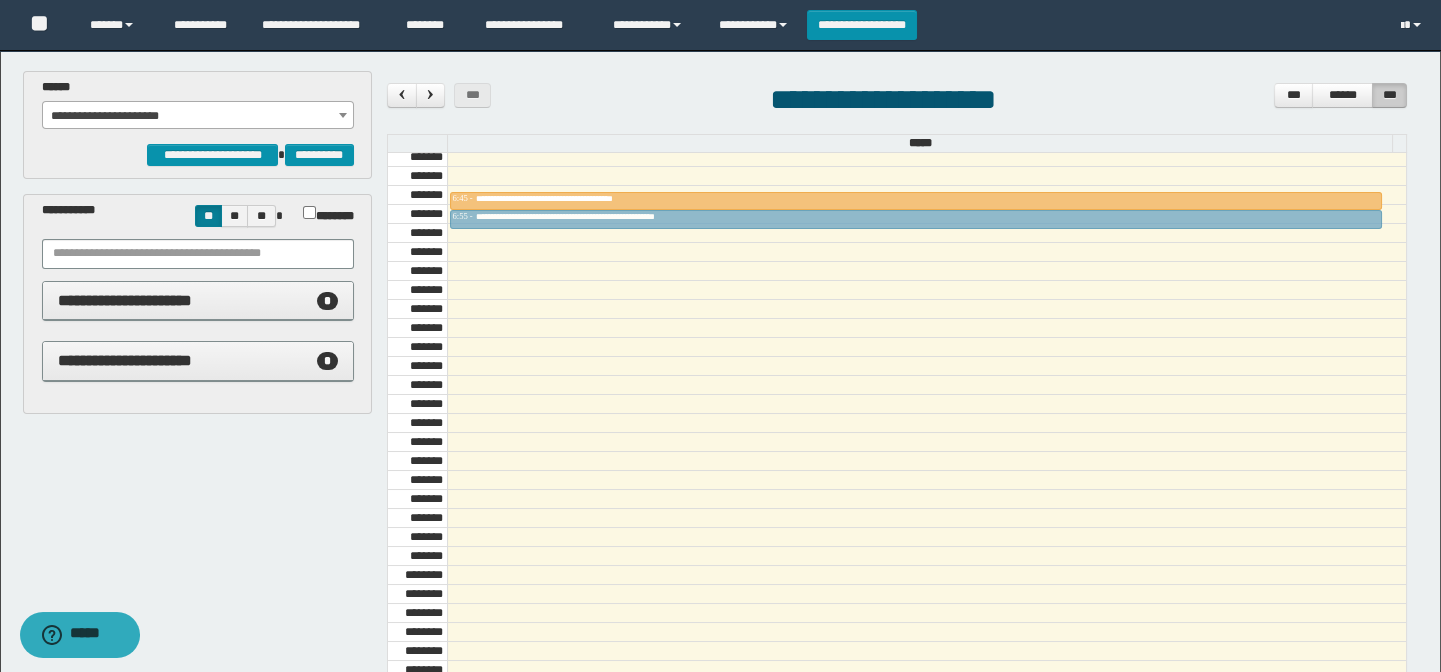 drag, startPoint x: 650, startPoint y: 232, endPoint x: 650, endPoint y: 214, distance: 18 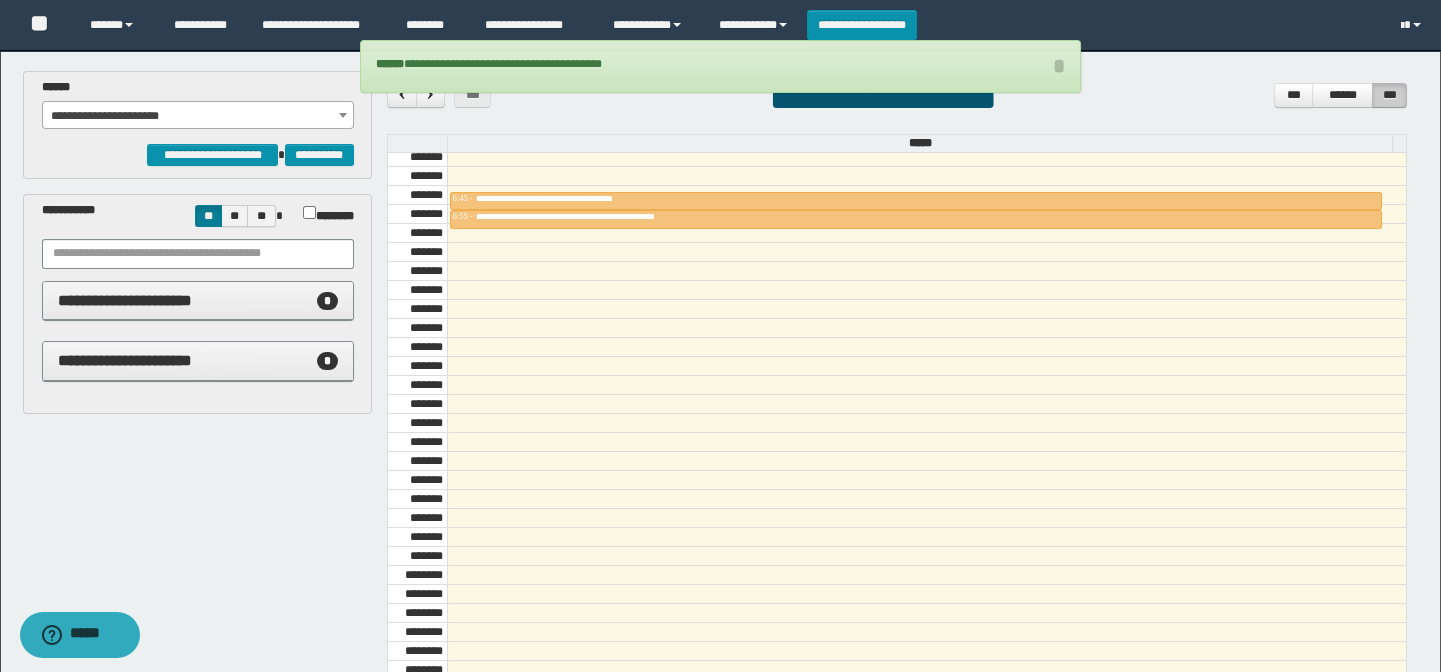 click on "**********" at bounding box center [198, 116] 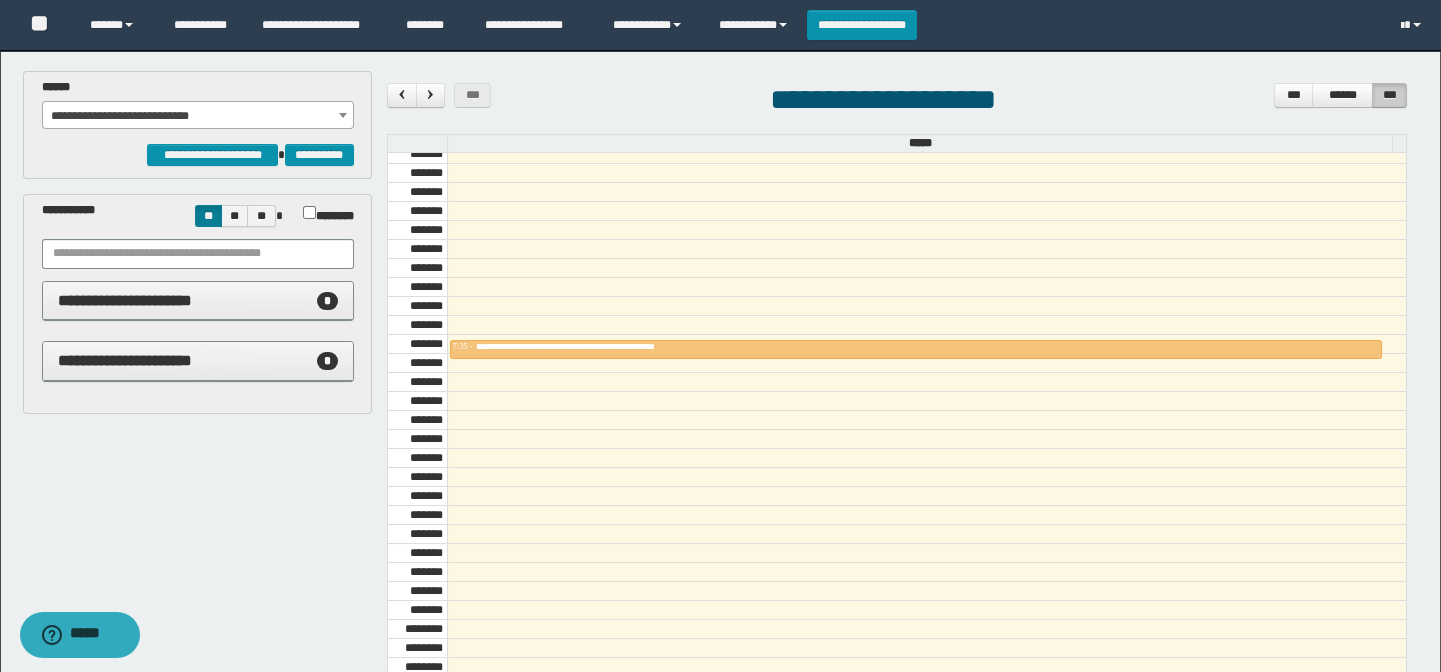 scroll, scrollTop: 705, scrollLeft: 0, axis: vertical 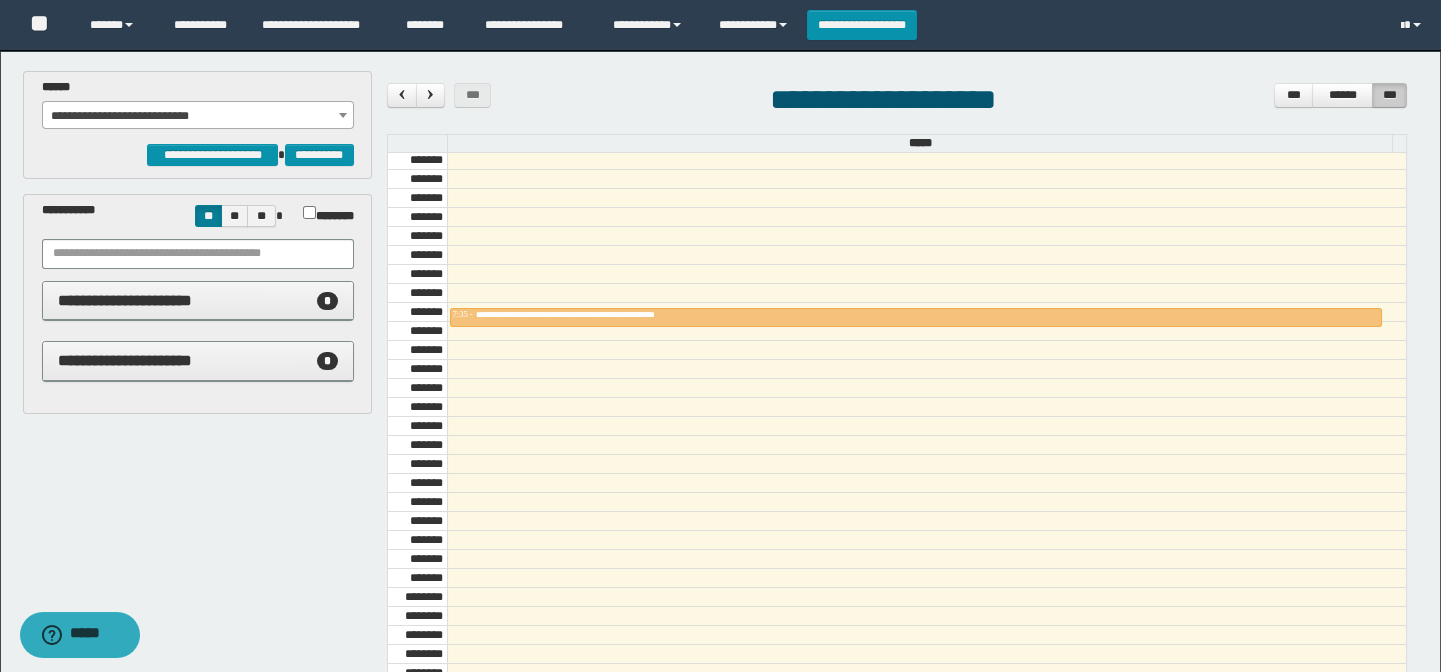 click on "**********" at bounding box center [198, 116] 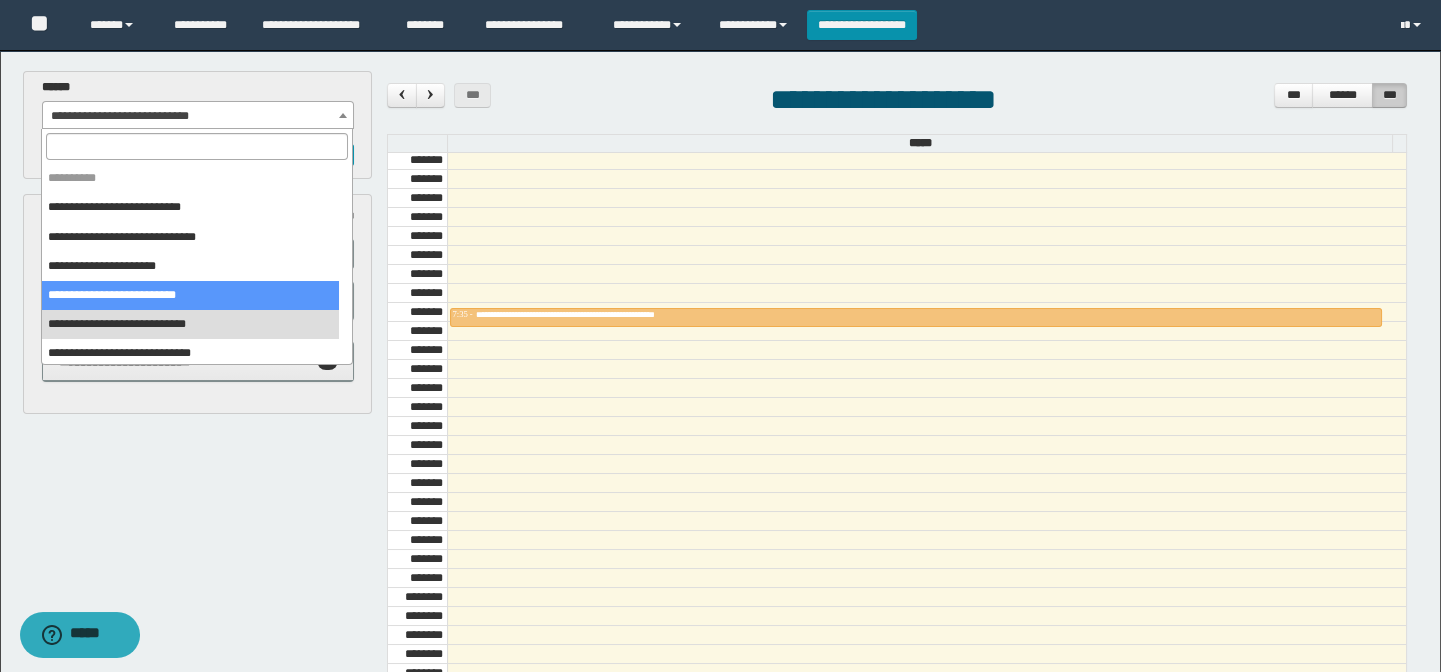 scroll, scrollTop: 150, scrollLeft: 0, axis: vertical 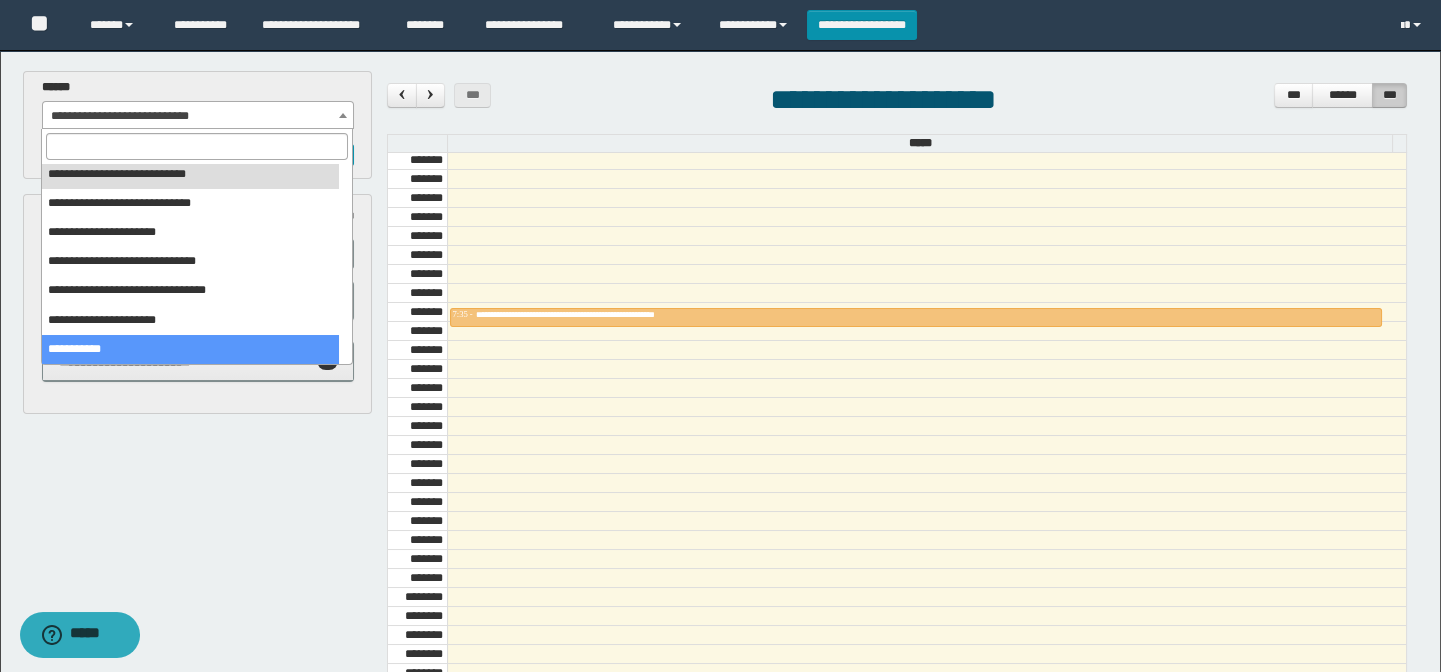 select on "******" 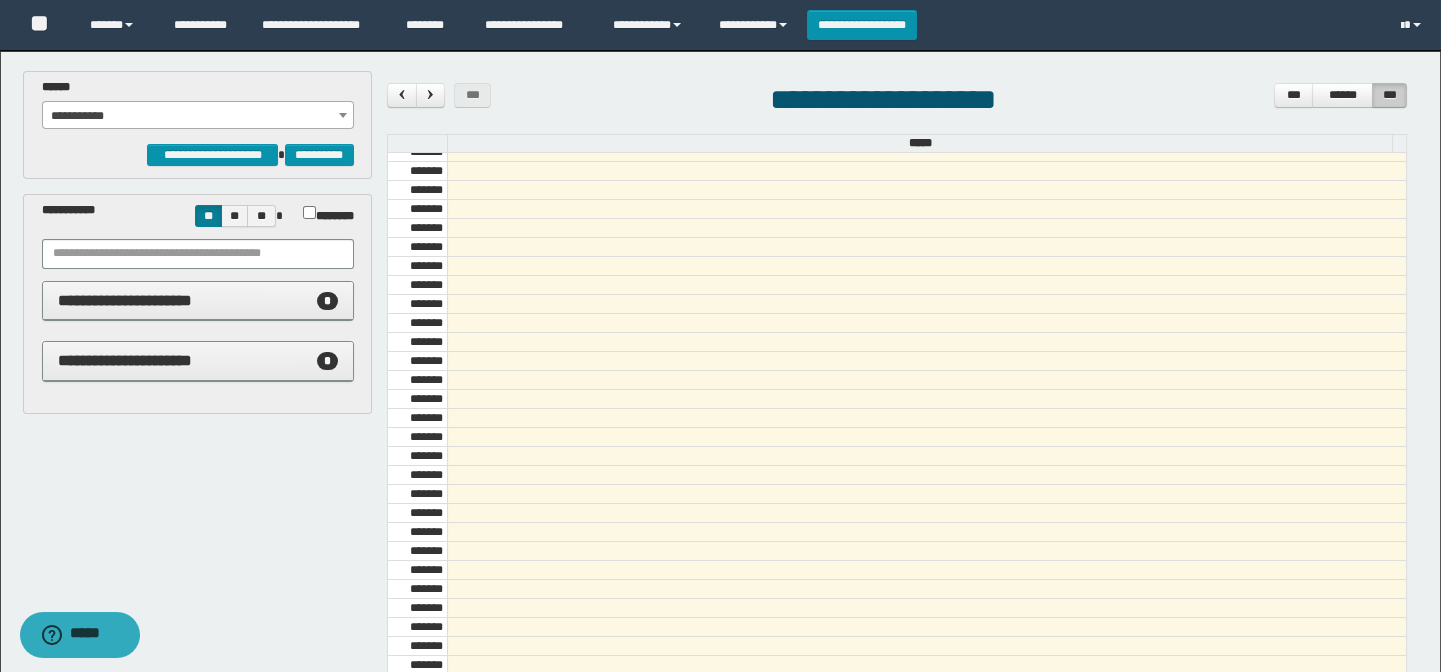 scroll, scrollTop: 272, scrollLeft: 0, axis: vertical 